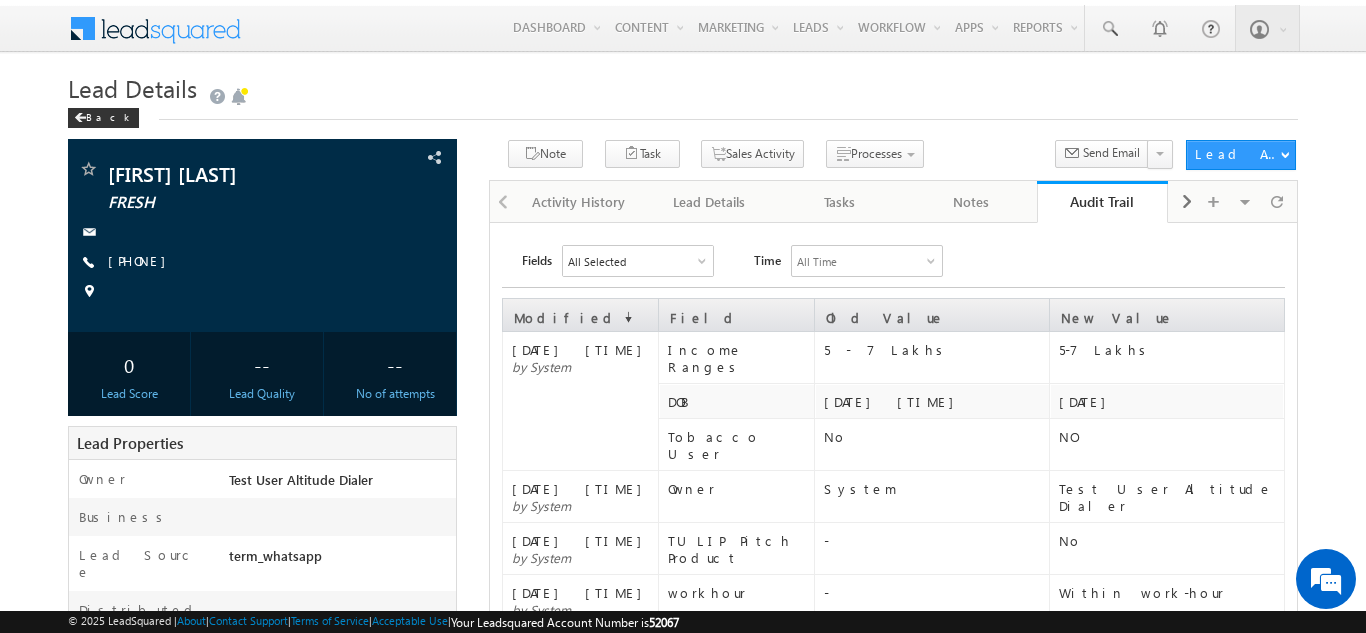 scroll, scrollTop: 0, scrollLeft: 0, axis: both 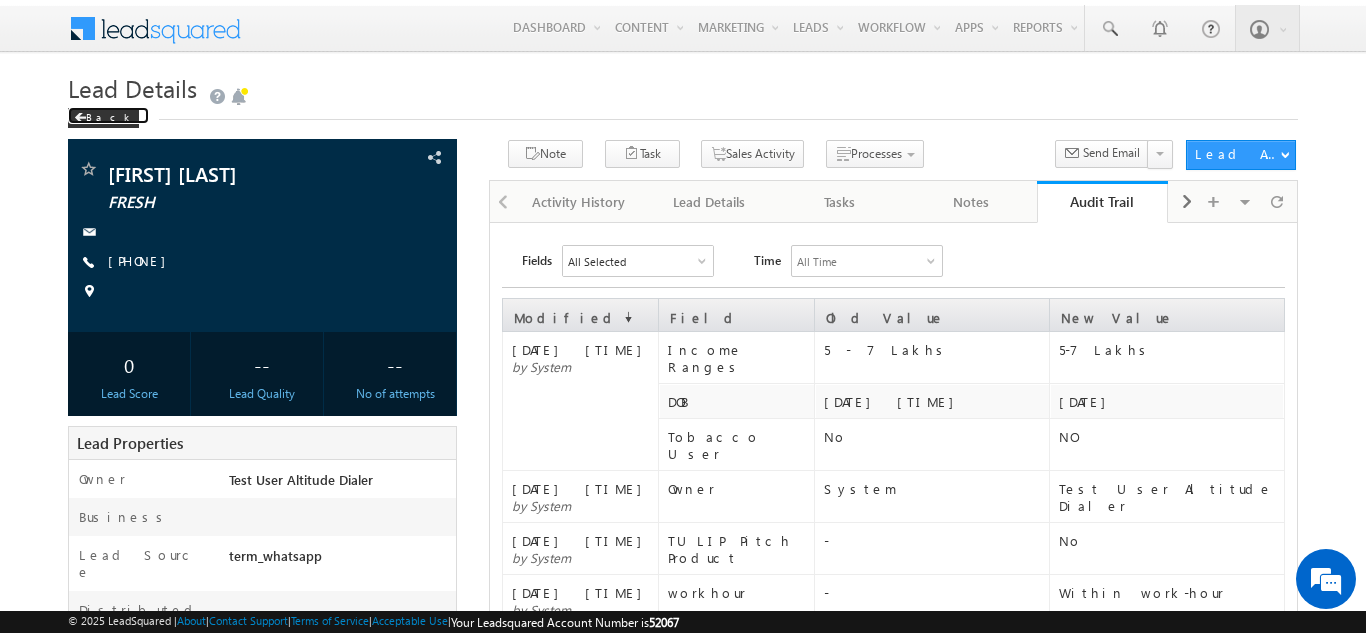 click on "Back" at bounding box center [103, 118] 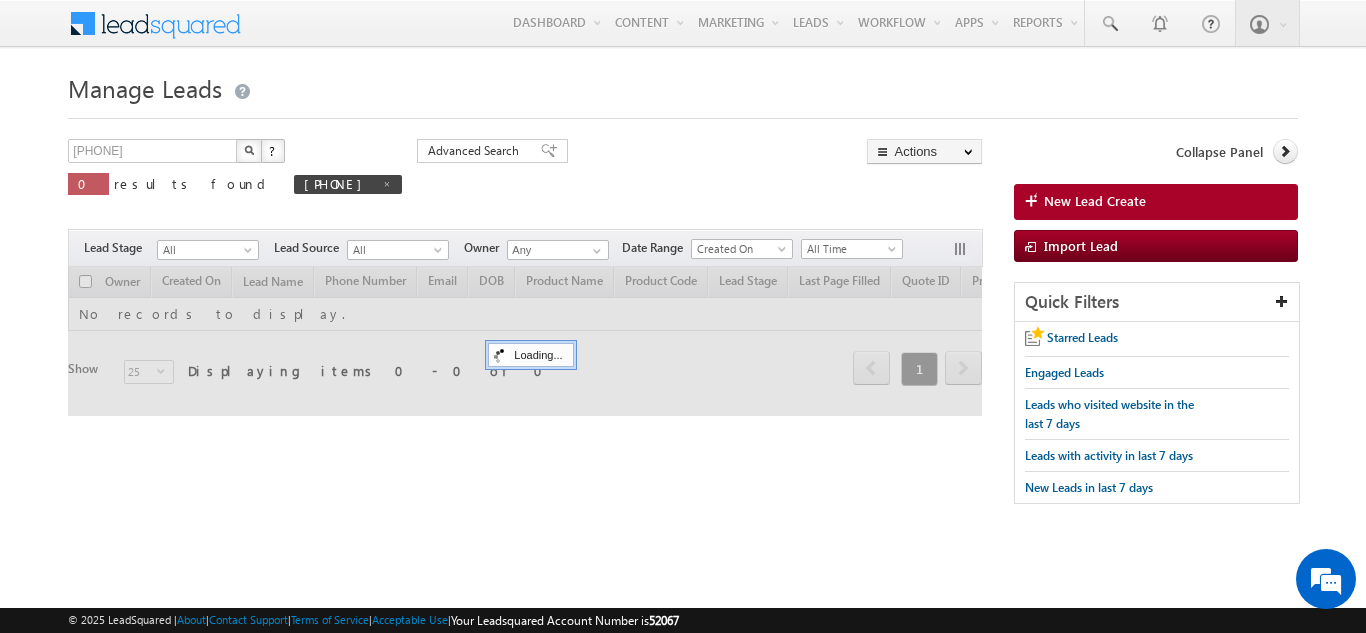 scroll, scrollTop: 0, scrollLeft: 0, axis: both 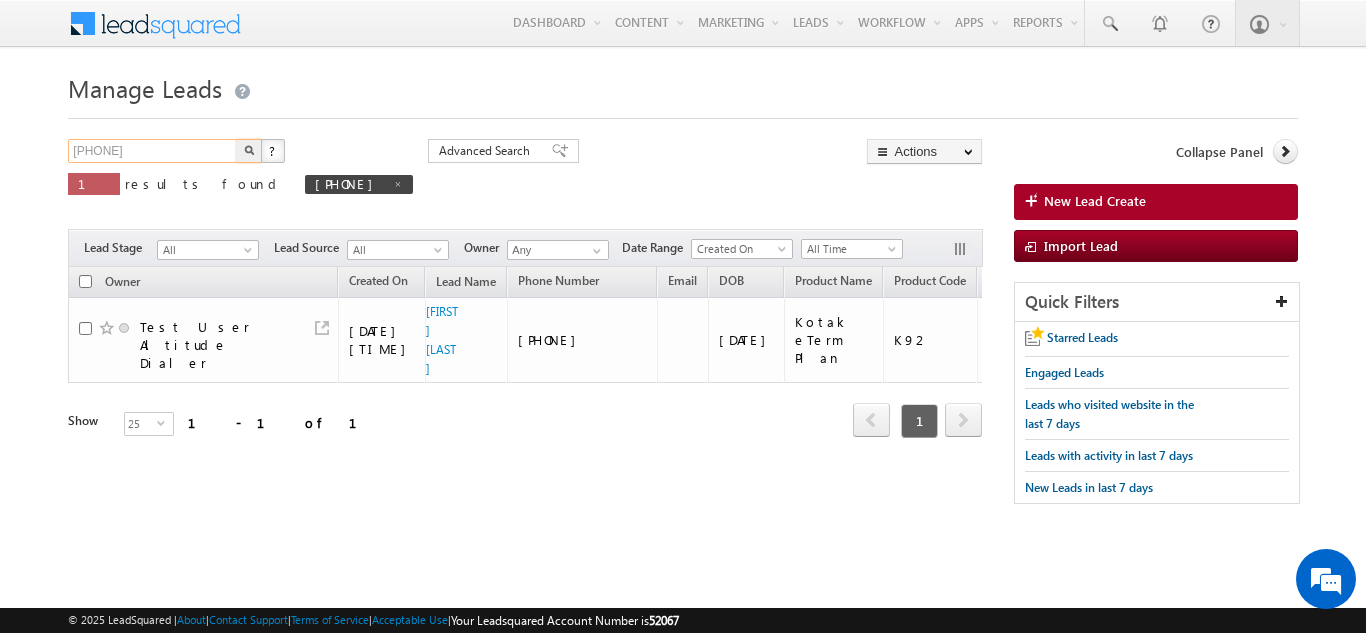 drag, startPoint x: 160, startPoint y: 155, endPoint x: 66, endPoint y: 144, distance: 94.641426 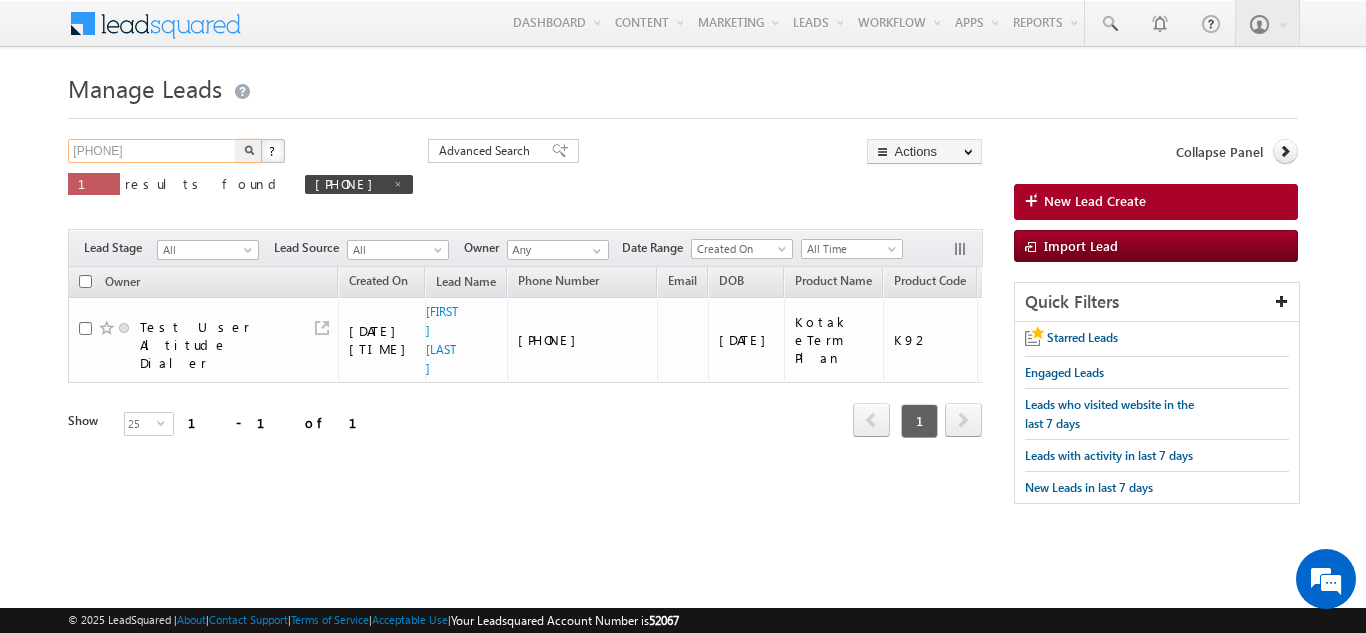 scroll, scrollTop: 0, scrollLeft: 0, axis: both 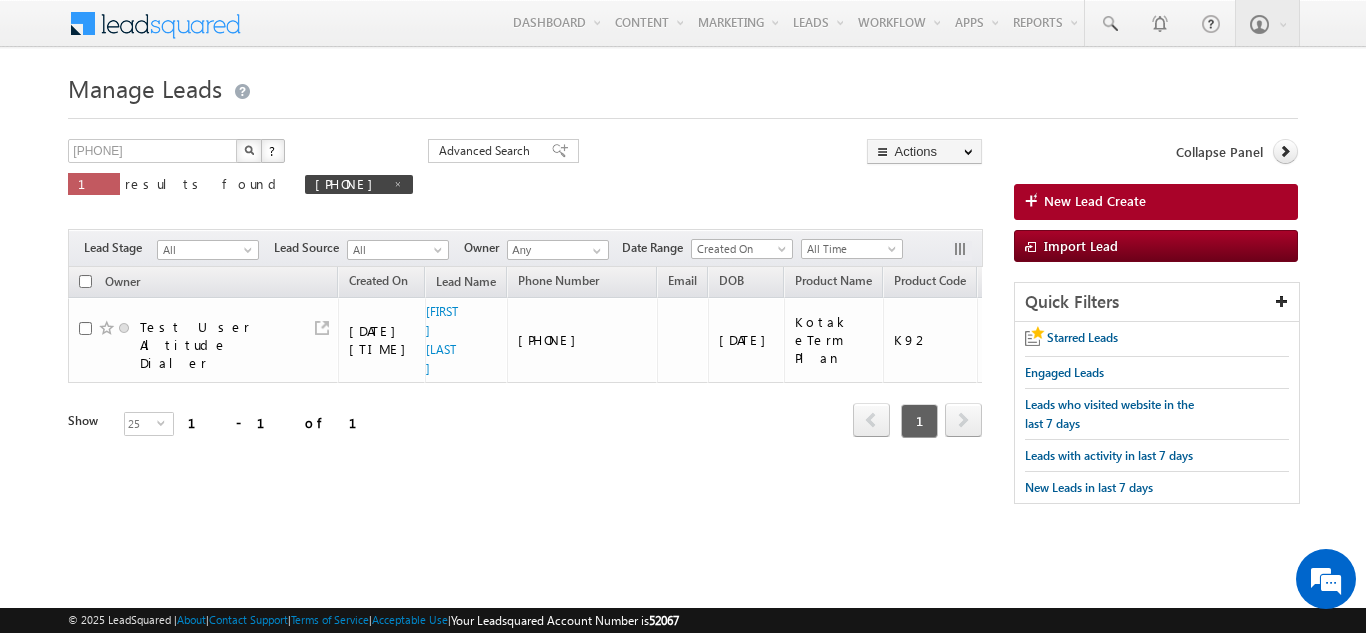 drag, startPoint x: 289, startPoint y: 546, endPoint x: 0, endPoint y: 265, distance: 403.09055 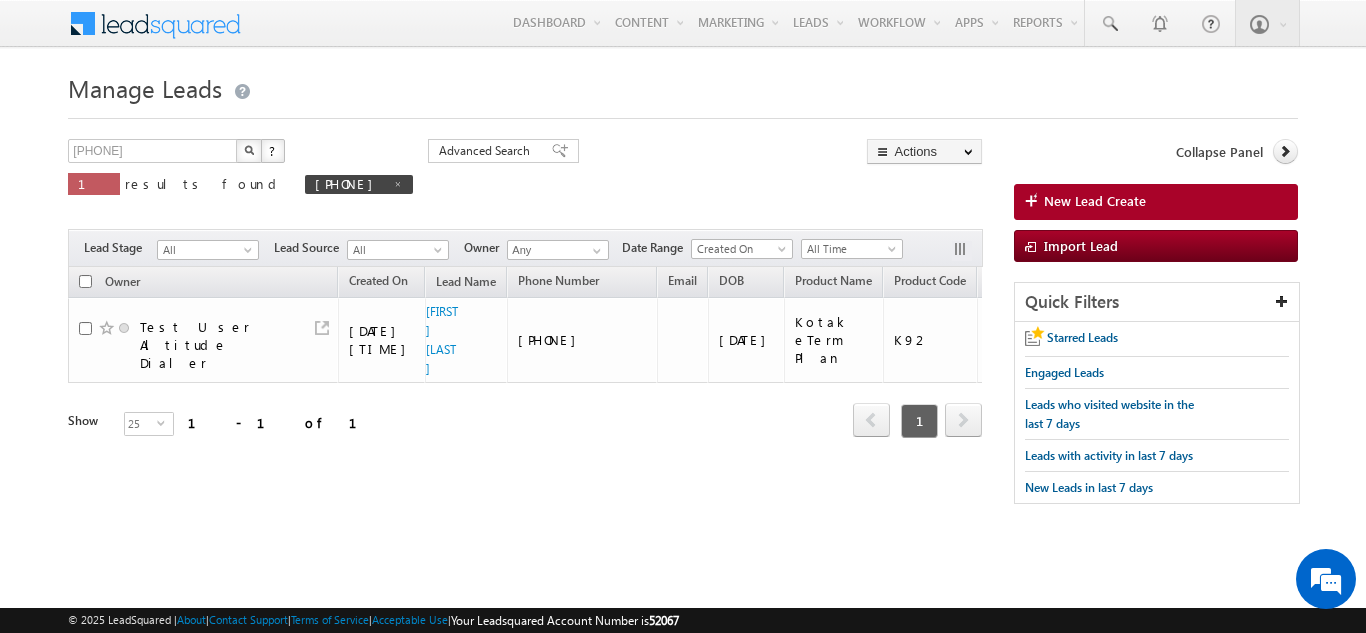 click at bounding box center (249, 151) 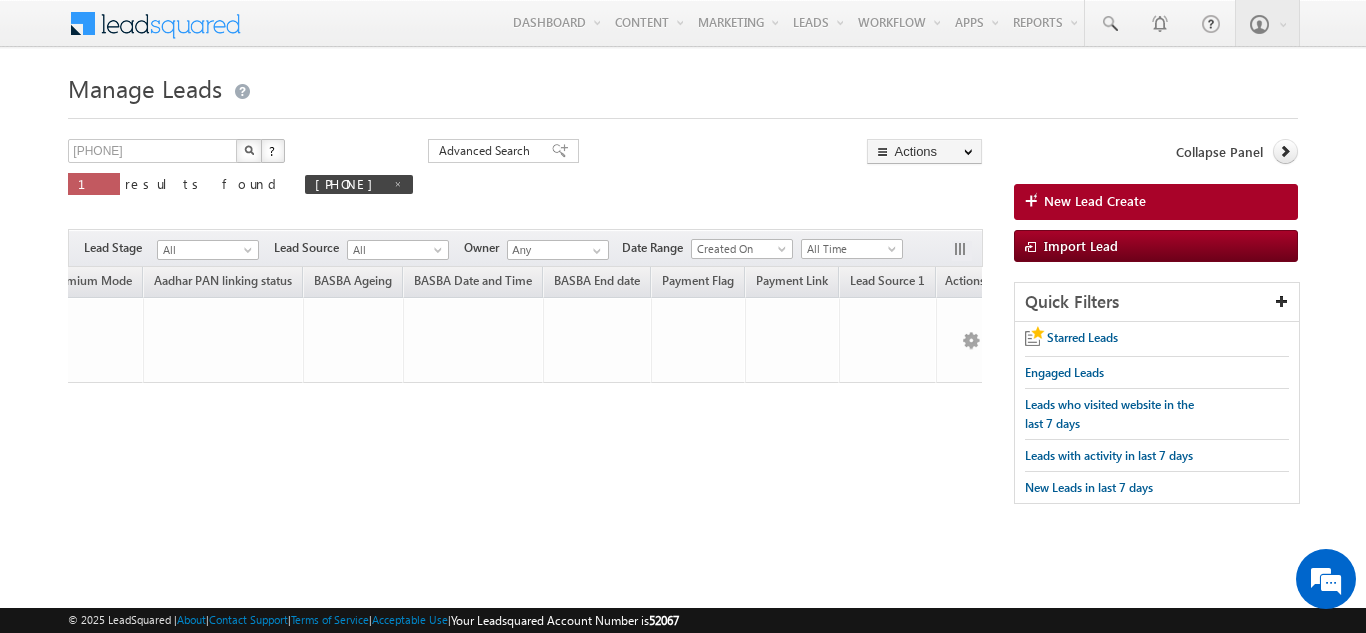 scroll, scrollTop: 0, scrollLeft: 0, axis: both 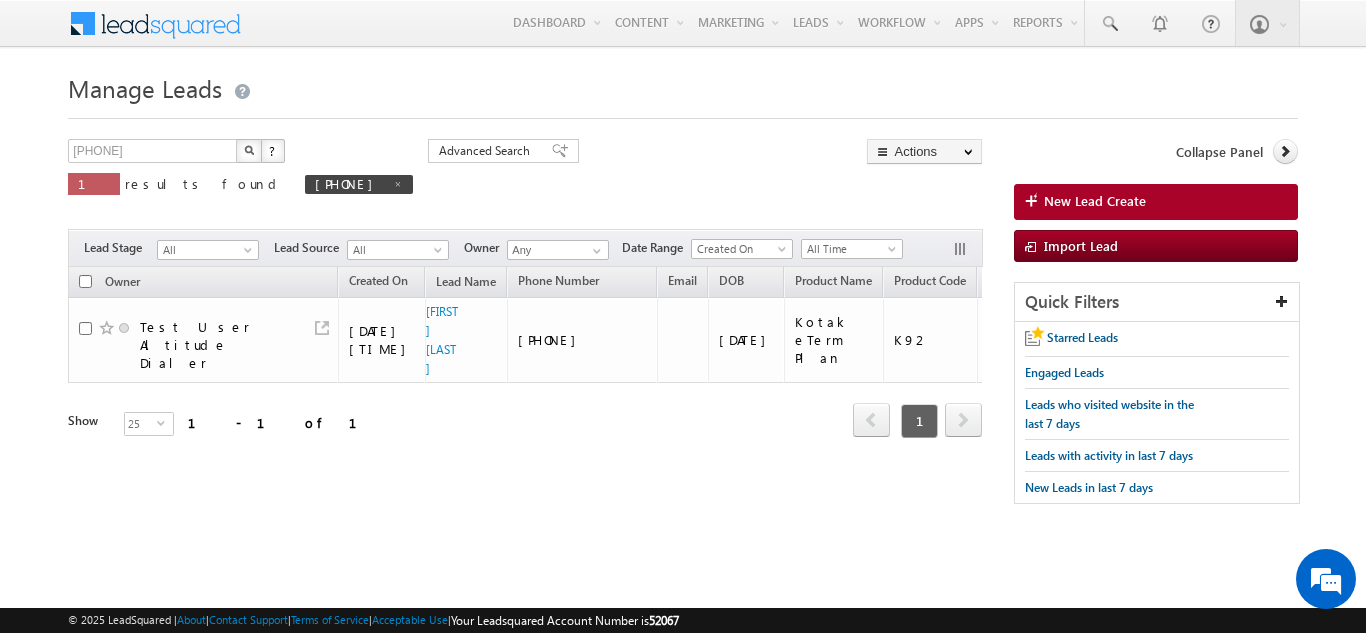 type 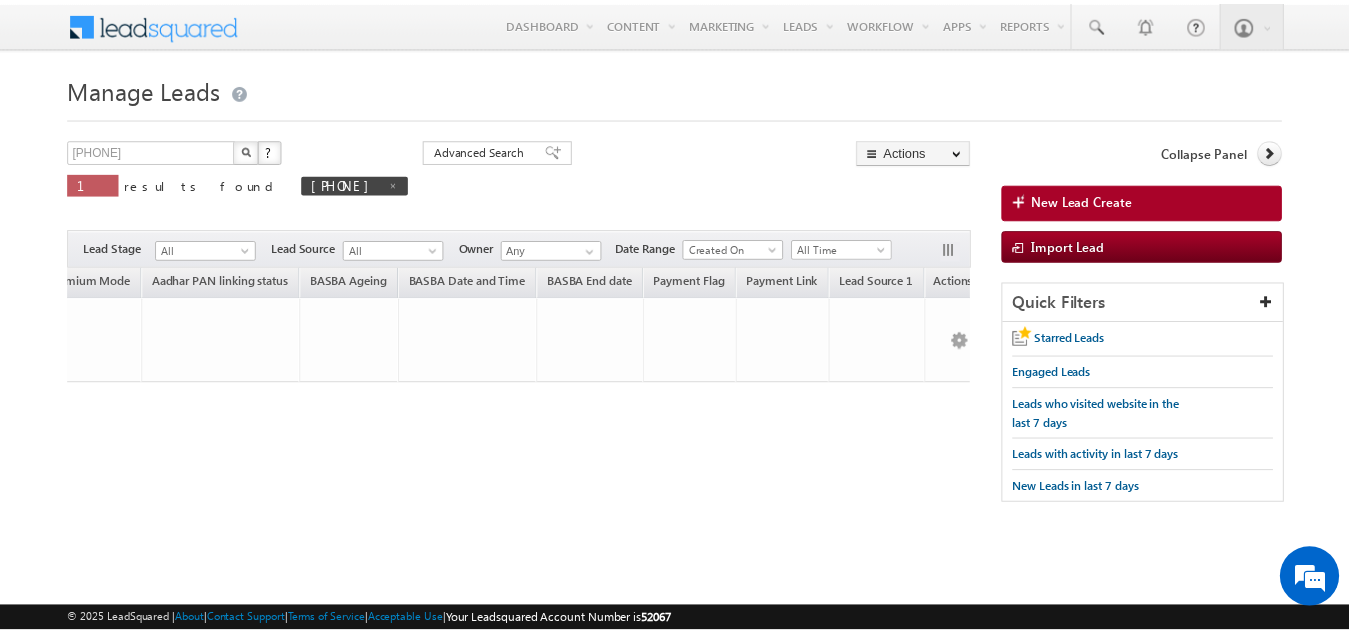 scroll, scrollTop: 0, scrollLeft: 0, axis: both 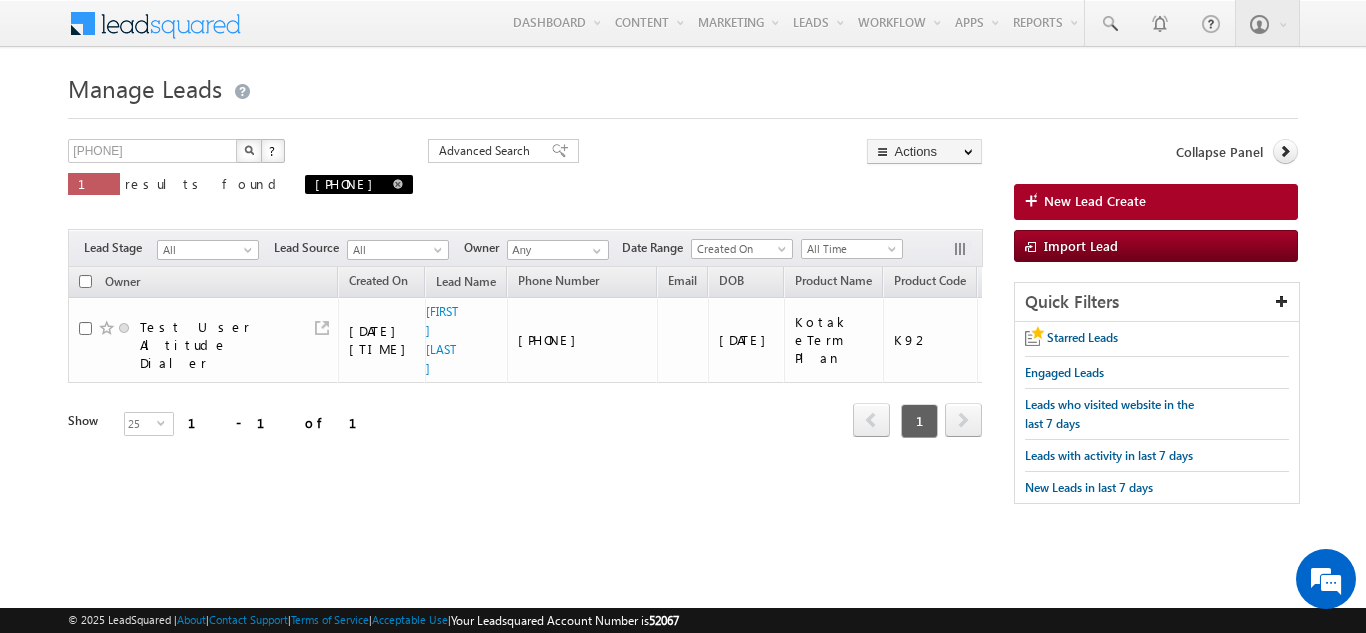 click at bounding box center [398, 184] 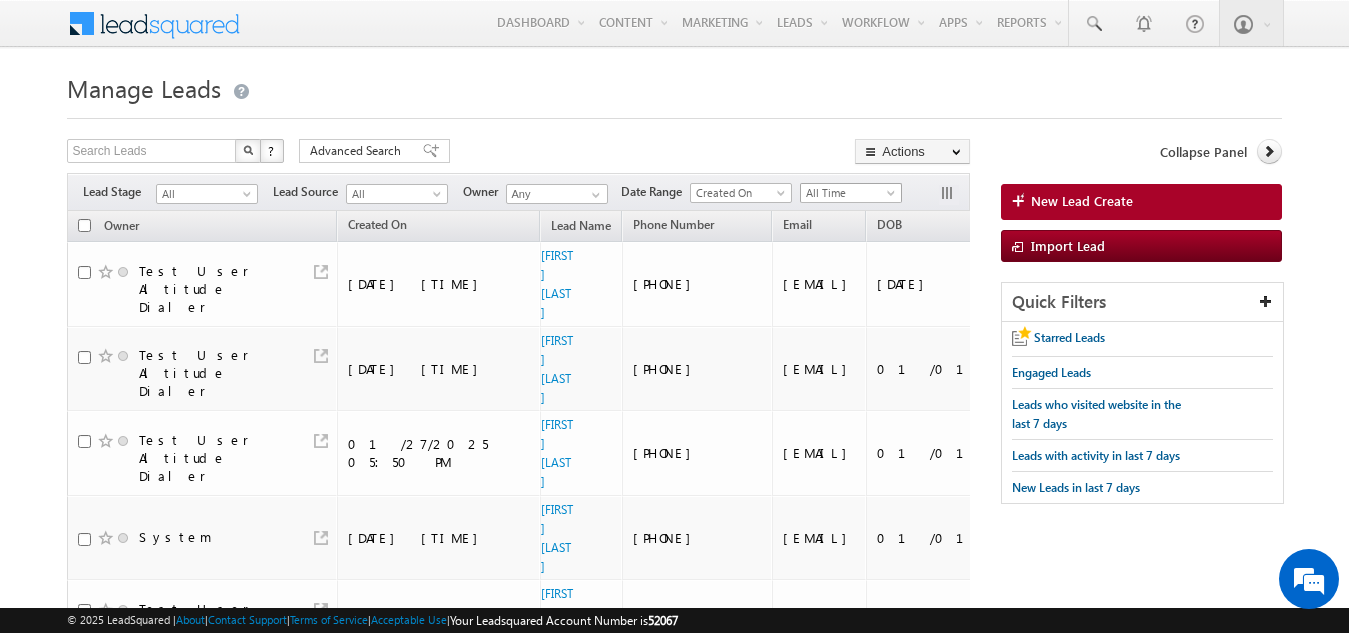 click on "All Time" at bounding box center (848, 193) 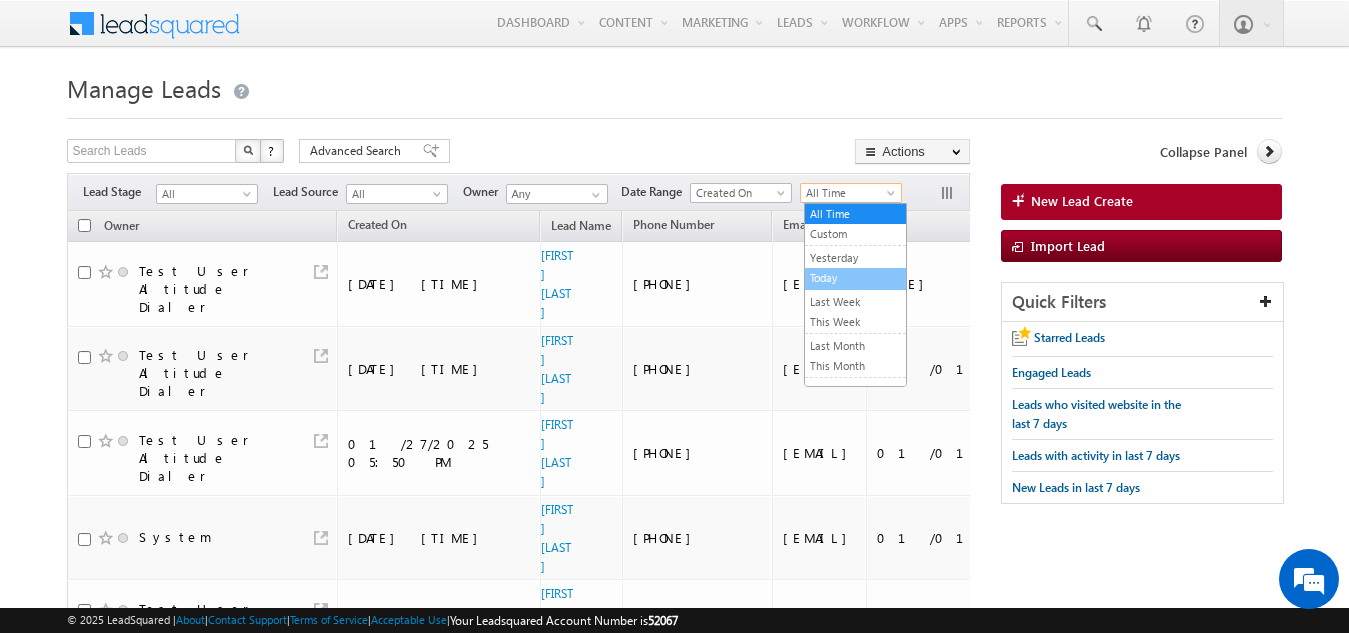 click on "Today" at bounding box center [855, 278] 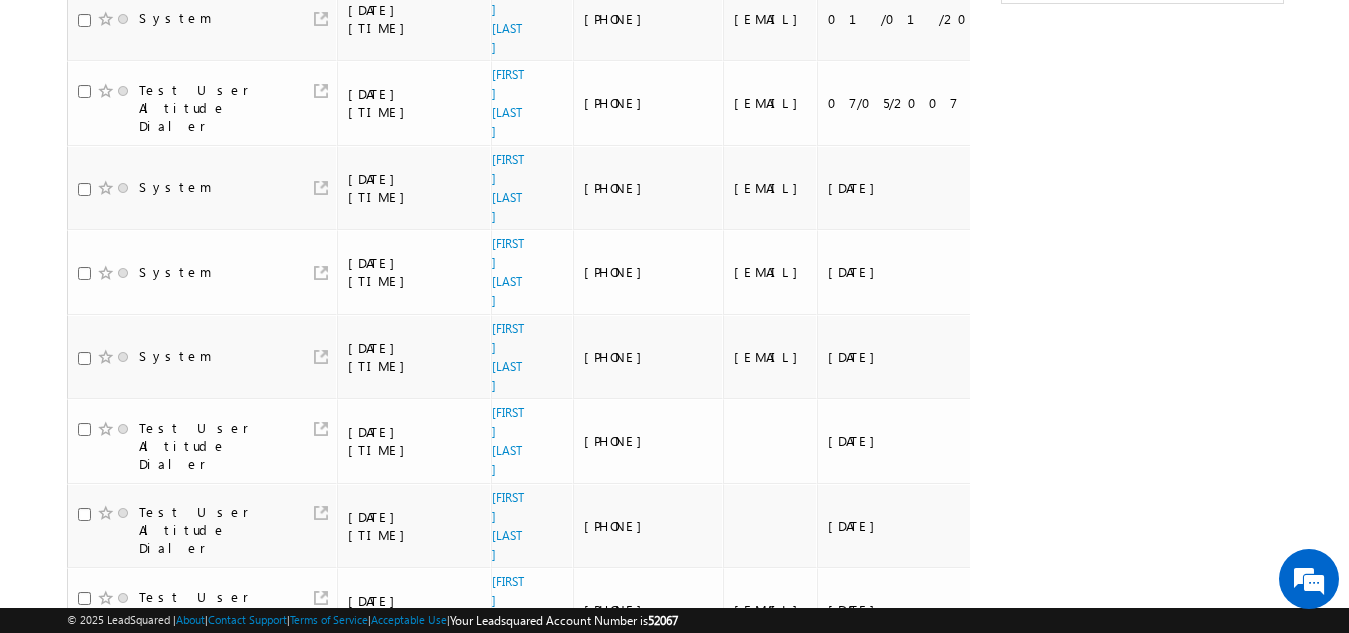 scroll, scrollTop: 780, scrollLeft: 0, axis: vertical 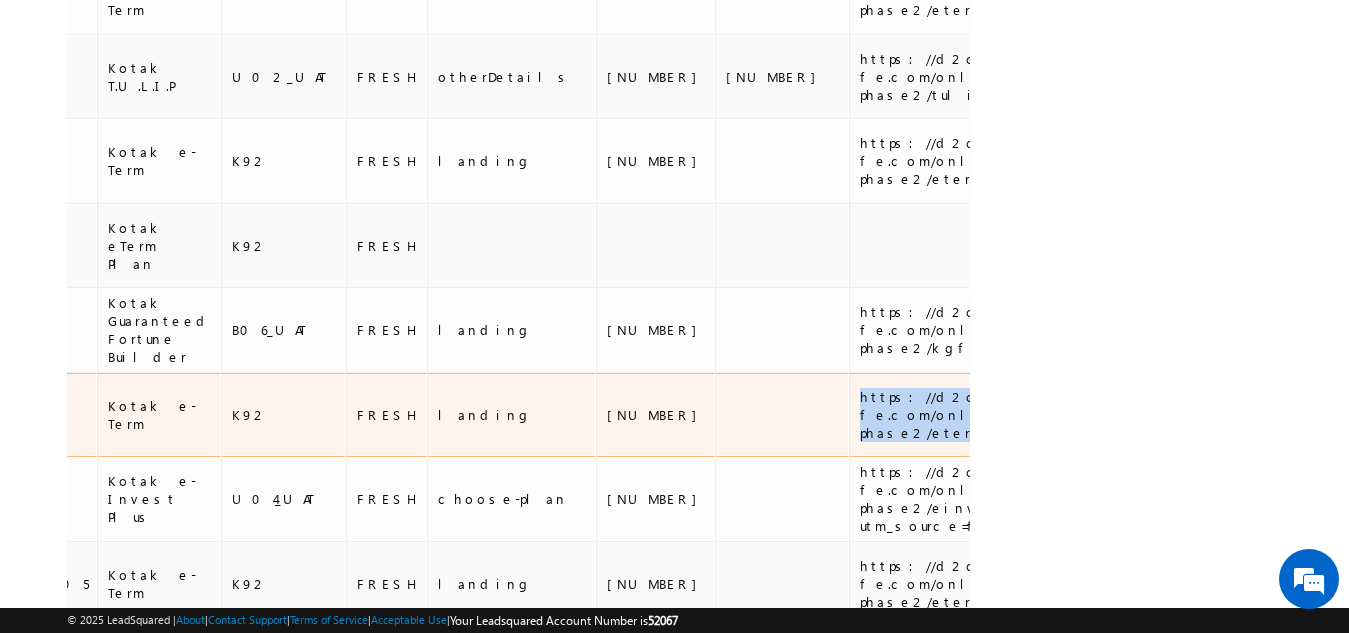 drag, startPoint x: 796, startPoint y: 232, endPoint x: 645, endPoint y: 209, distance: 152.74161 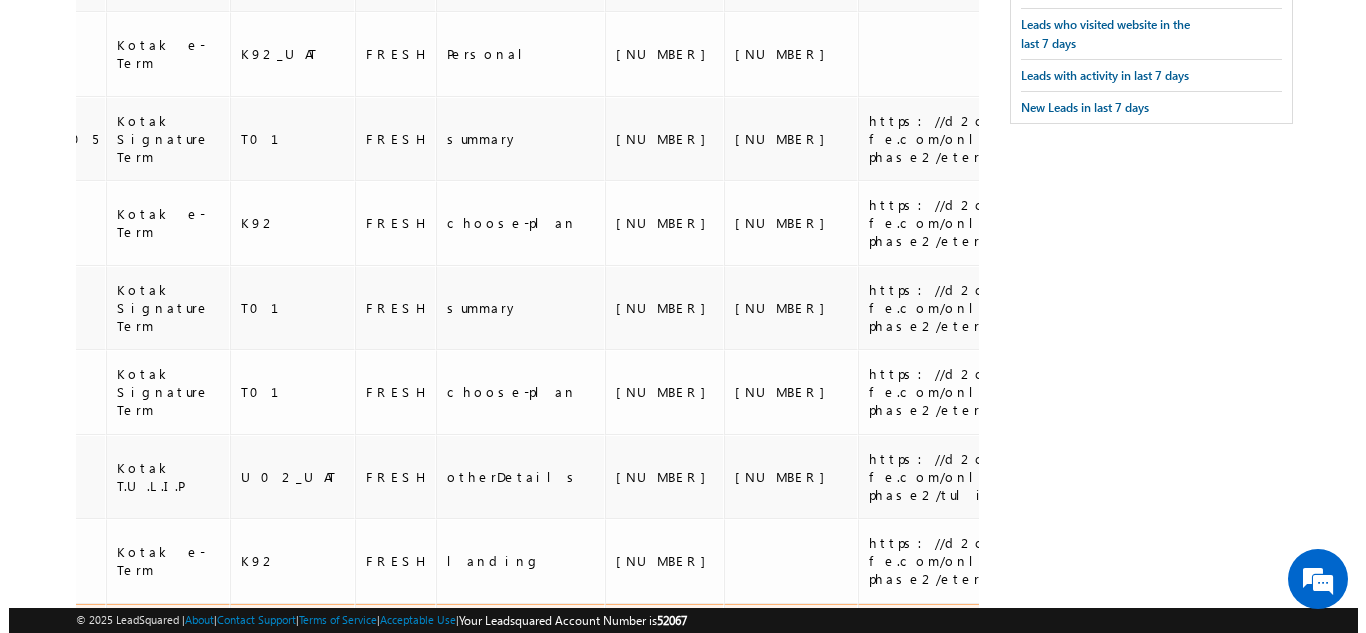 scroll, scrollTop: 0, scrollLeft: 0, axis: both 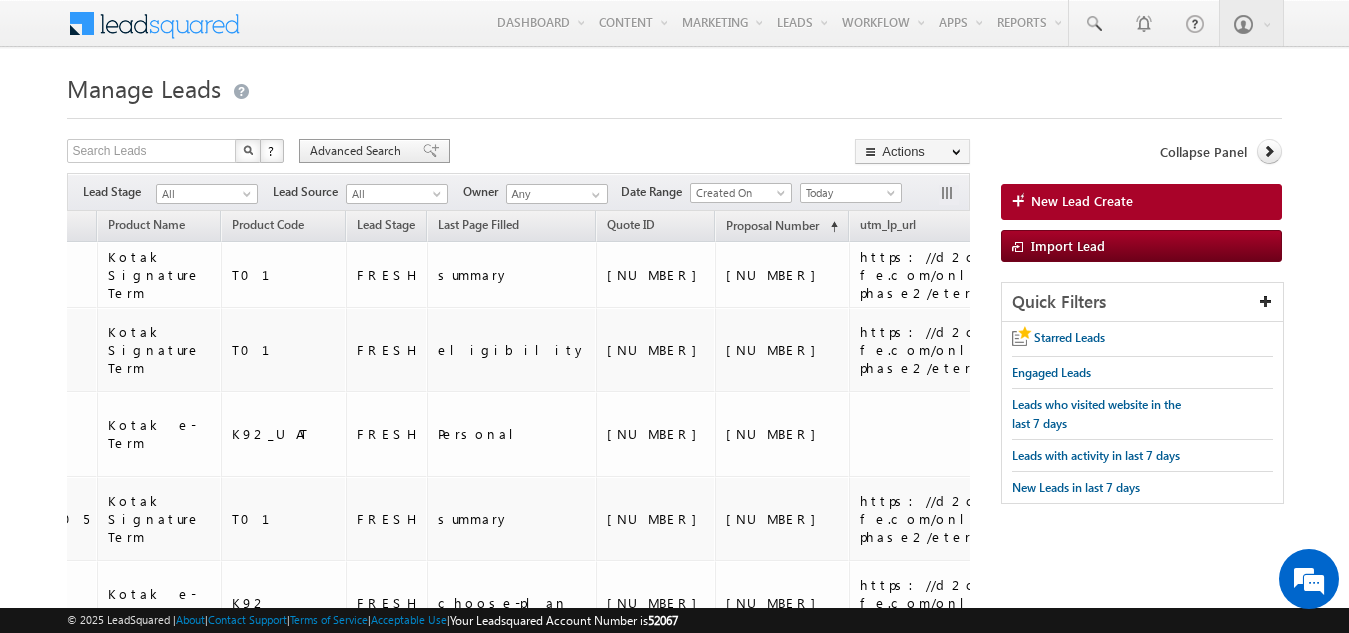 click on "Advanced Search" at bounding box center [358, 151] 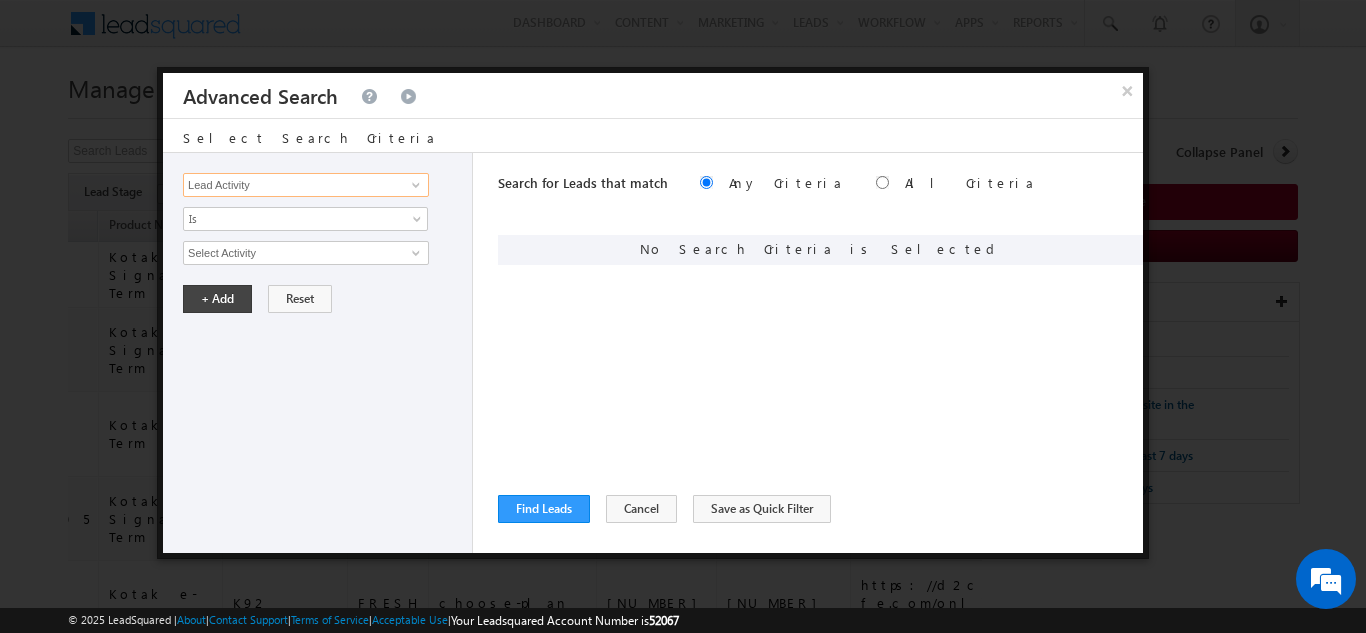 click on "Lead Activity" at bounding box center [306, 185] 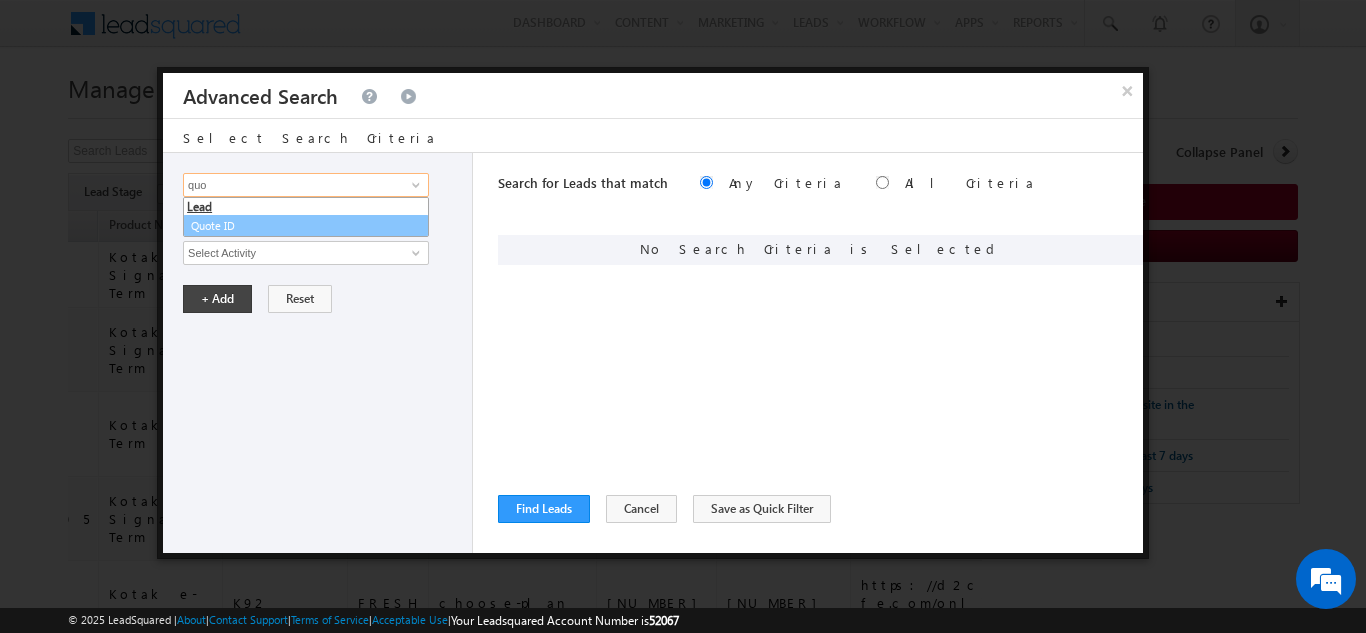 click on "Quote ID" at bounding box center [306, 226] 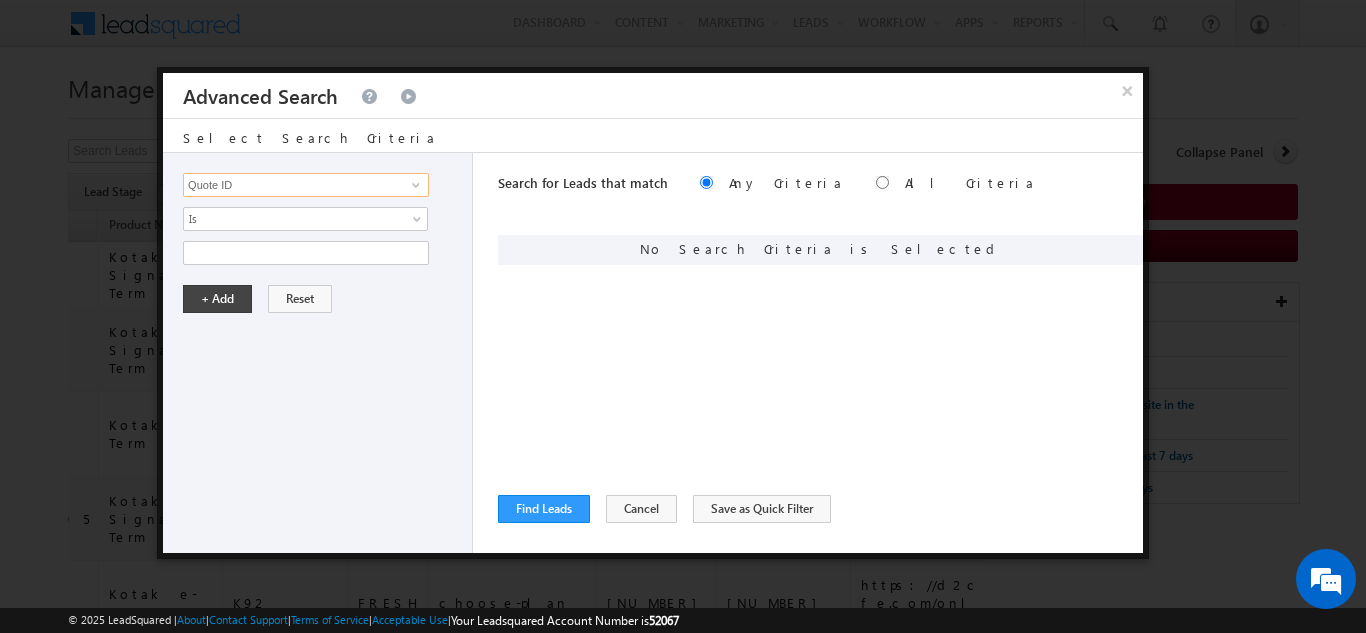type on "Quote ID" 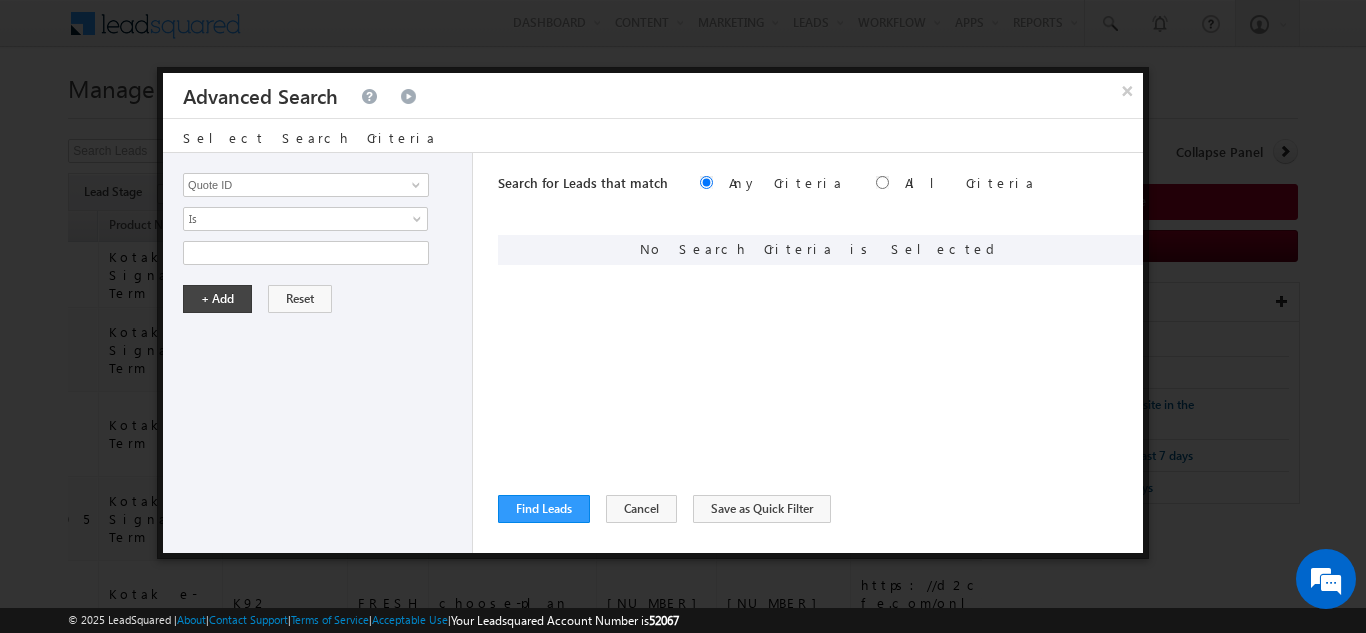 click on "Lead Activity Task Sales Group  Prospect Id 29 Jul Open Leads 30 days not converted 5 percentage Discount Aadhar Authentication Aadhar authentication status Aadhar PAN linking status Accidental Death Benefit  Account holder Name Account No Account number Account Type Accumulation Period Actual Annual Income Actual Income as per CC Add On Benefits Address 1 Address 2 Address Proof Address Proof Reject Reason Age Age Proof  Age Proof  Reject Reason Agriculture Income Alternate Email Alternate Mobile Alternate Name Alternate Phone Number Amount after discount Annual Income Appointee Appointee DOB Appointee Full Name Appointee Mob no Appointee Number Appointee Relation Assisted Backdation date Balanced Bank verification status_Success_Failure BASBA Ageing BASBA Date and Time BASBA End date Bonus Option Business Call Centre Agent Name call recommendation Cancelled cheque required_Y_N Cash Payout Frequency Category Channel Citizen of any other country City Classic Opportunities DOB" at bounding box center (318, 353) 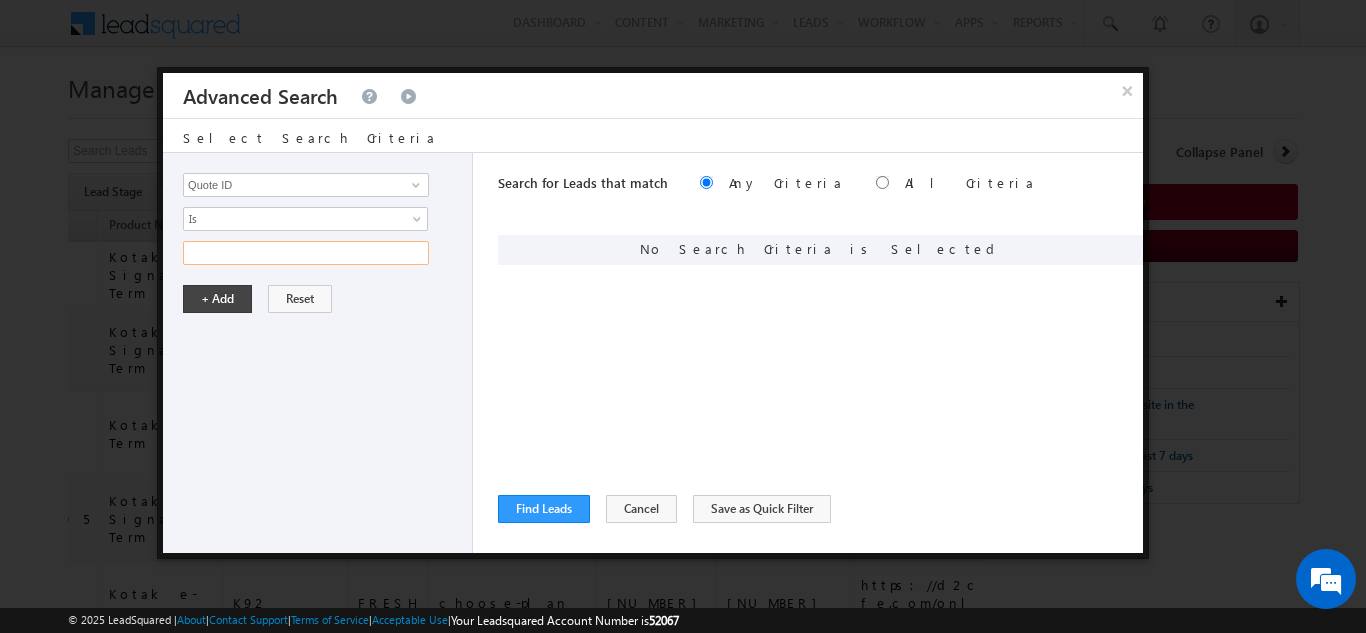 click at bounding box center [306, 253] 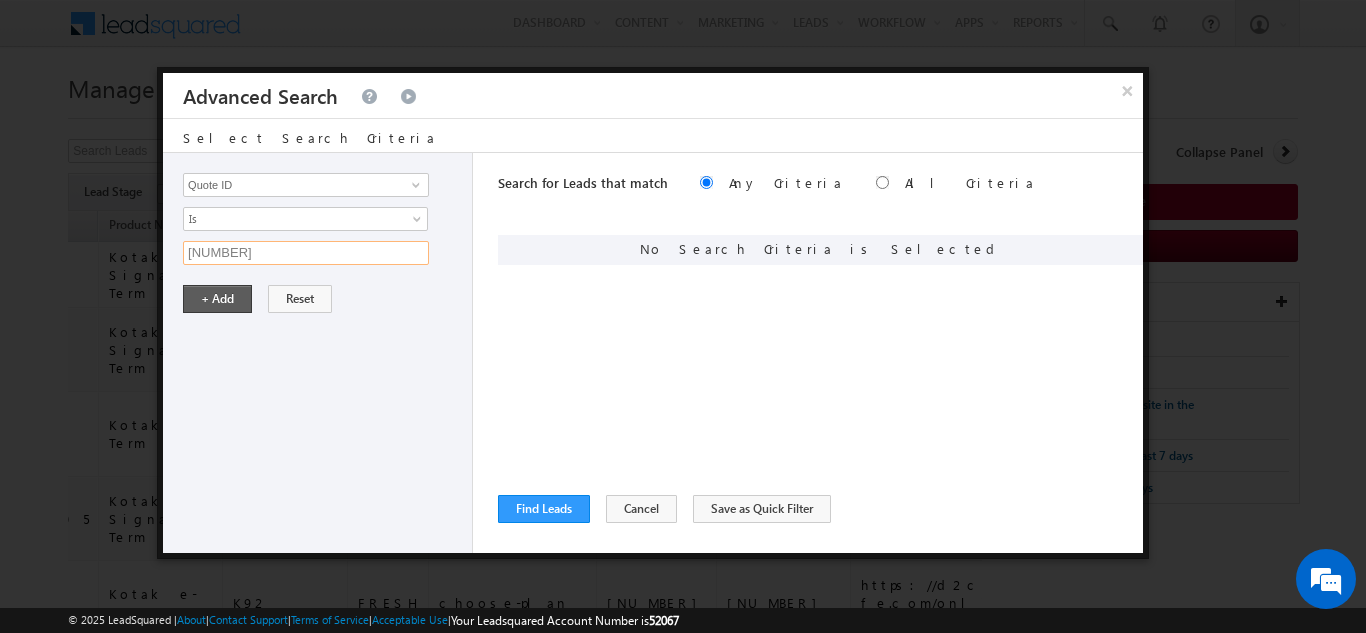 type on "01N180271" 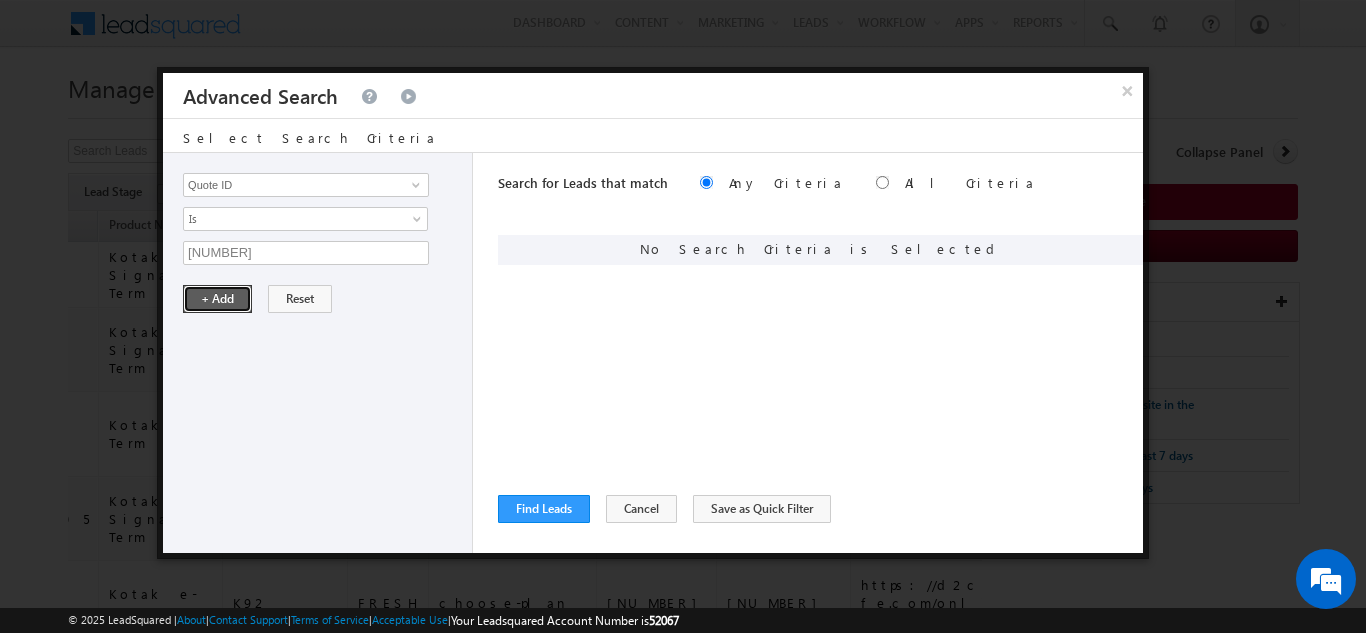 click on "+ Add" at bounding box center (217, 299) 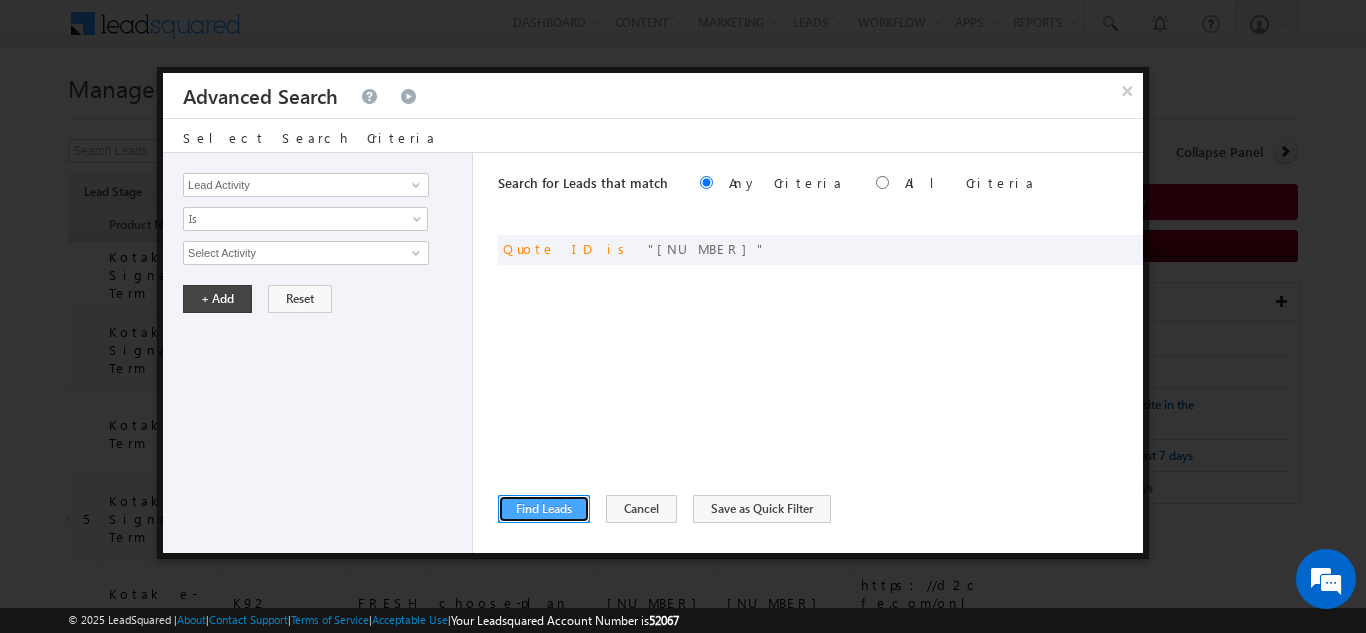click on "Find Leads" at bounding box center (544, 509) 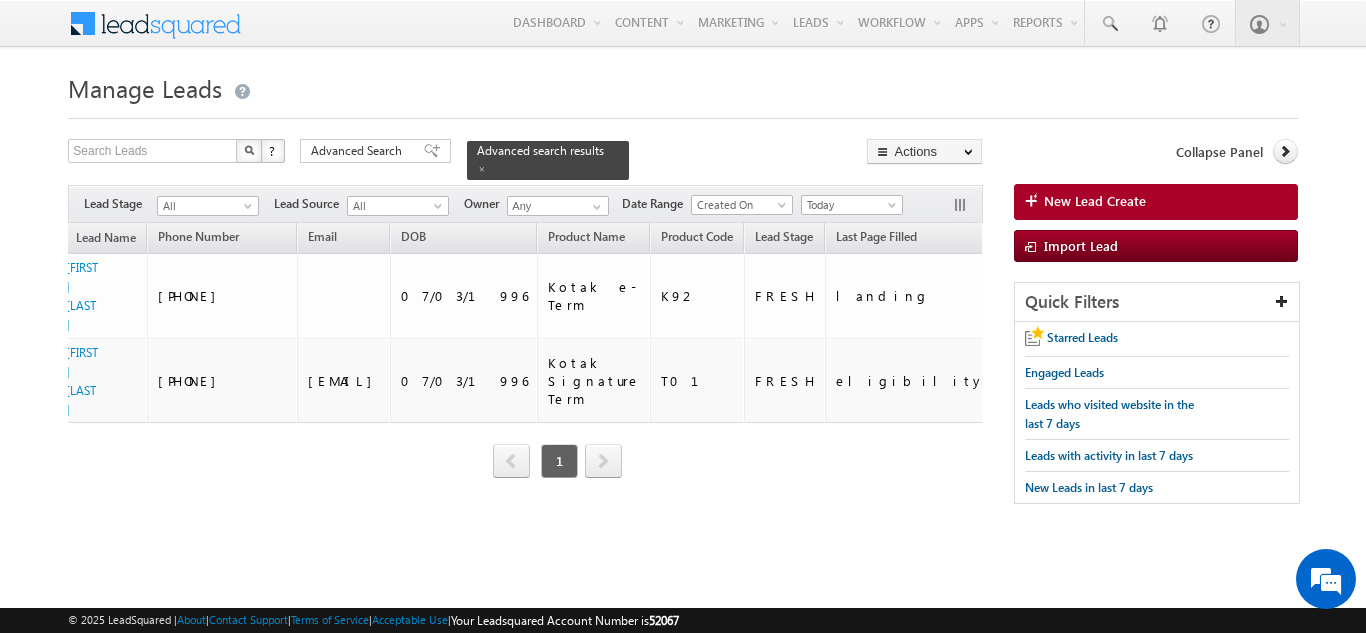 scroll, scrollTop: 0, scrollLeft: 354, axis: horizontal 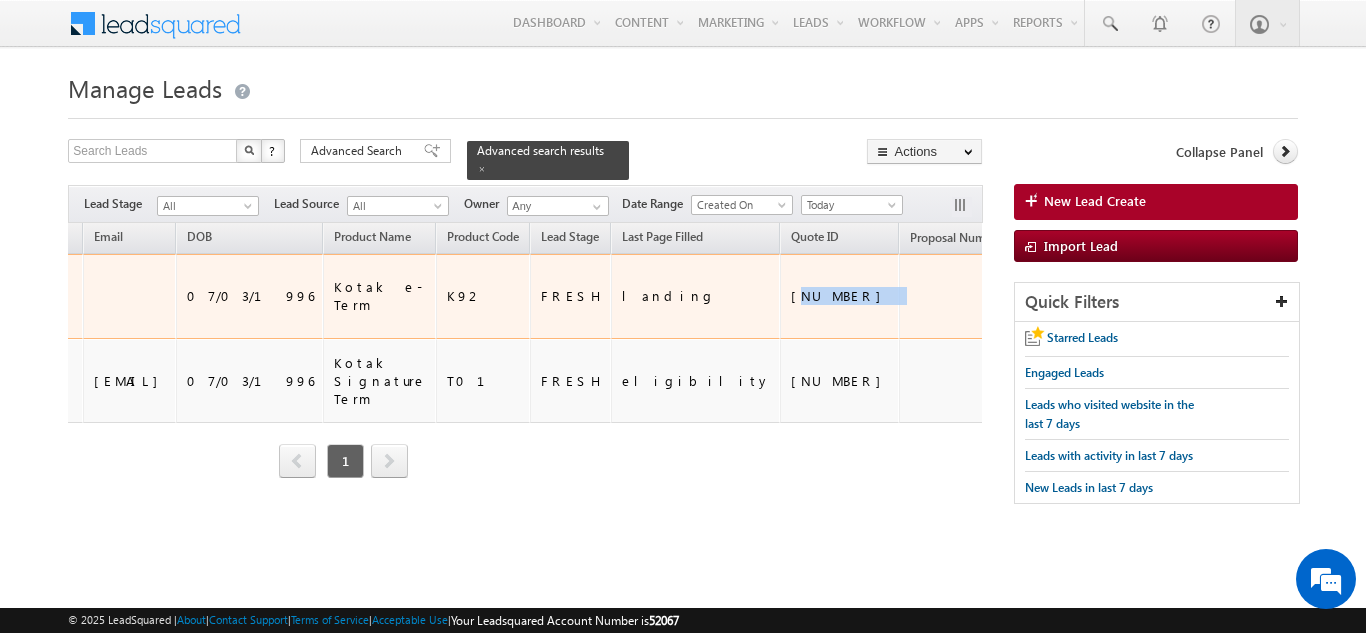 drag, startPoint x: 909, startPoint y: 284, endPoint x: 845, endPoint y: 268, distance: 65.96969 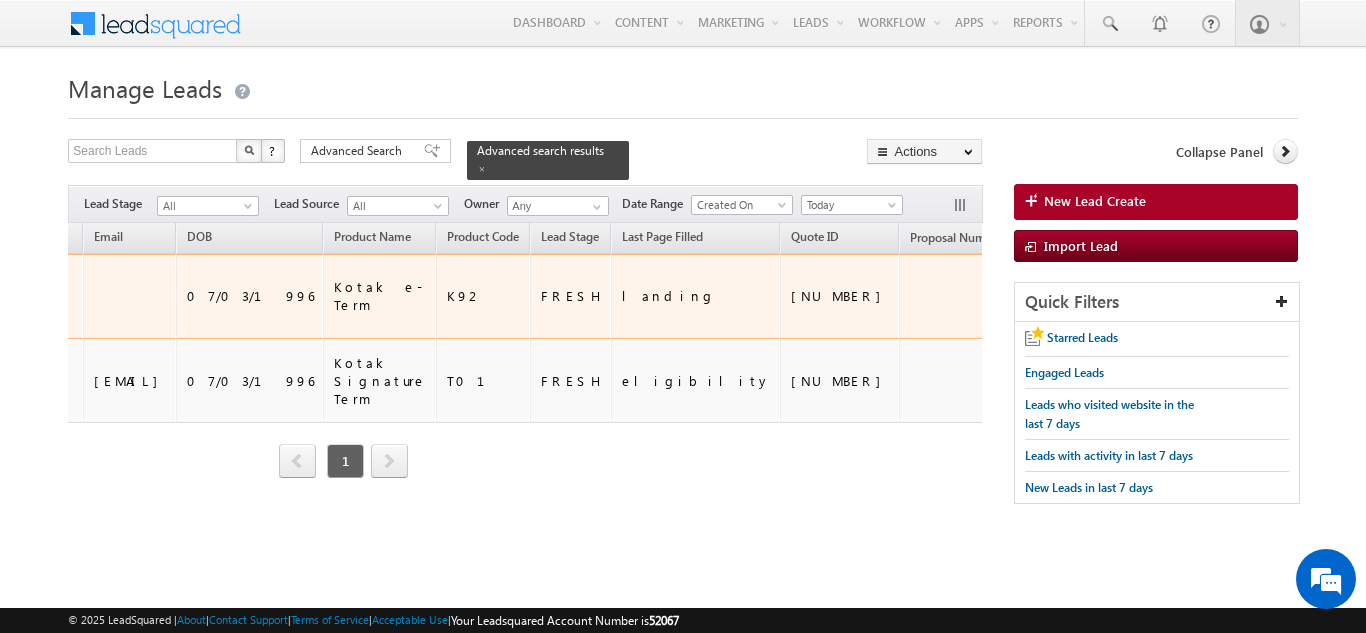 click at bounding box center [966, 296] 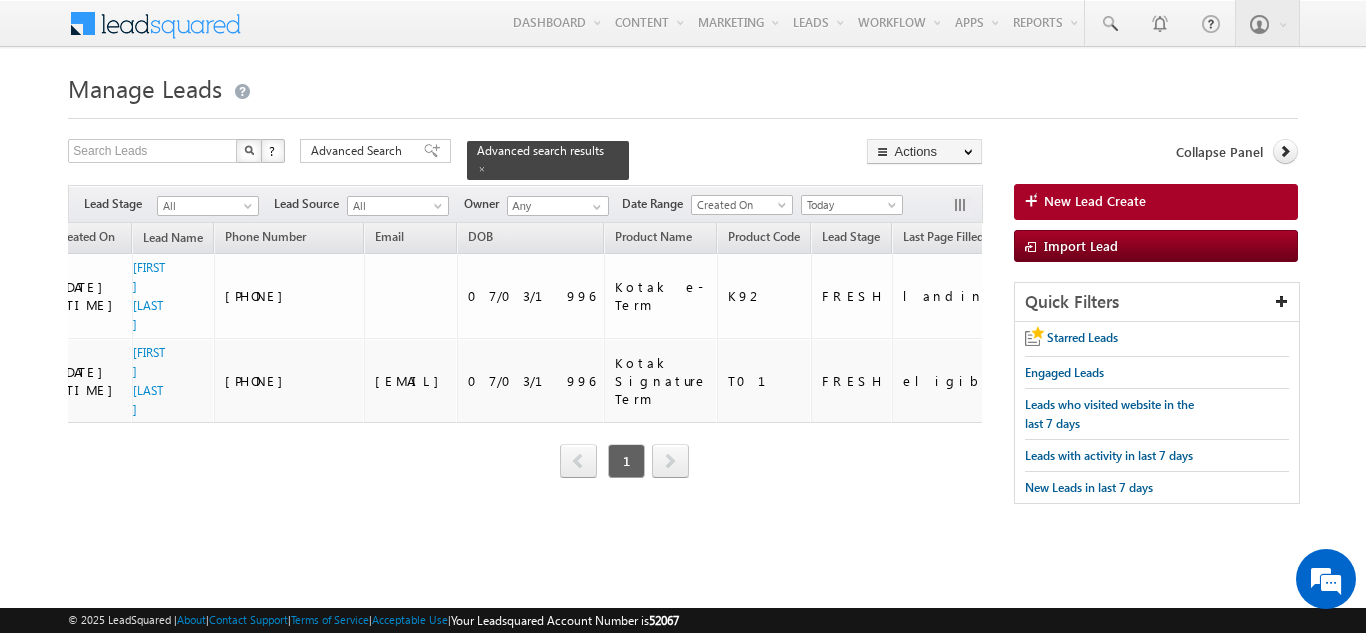scroll, scrollTop: 0, scrollLeft: 210, axis: horizontal 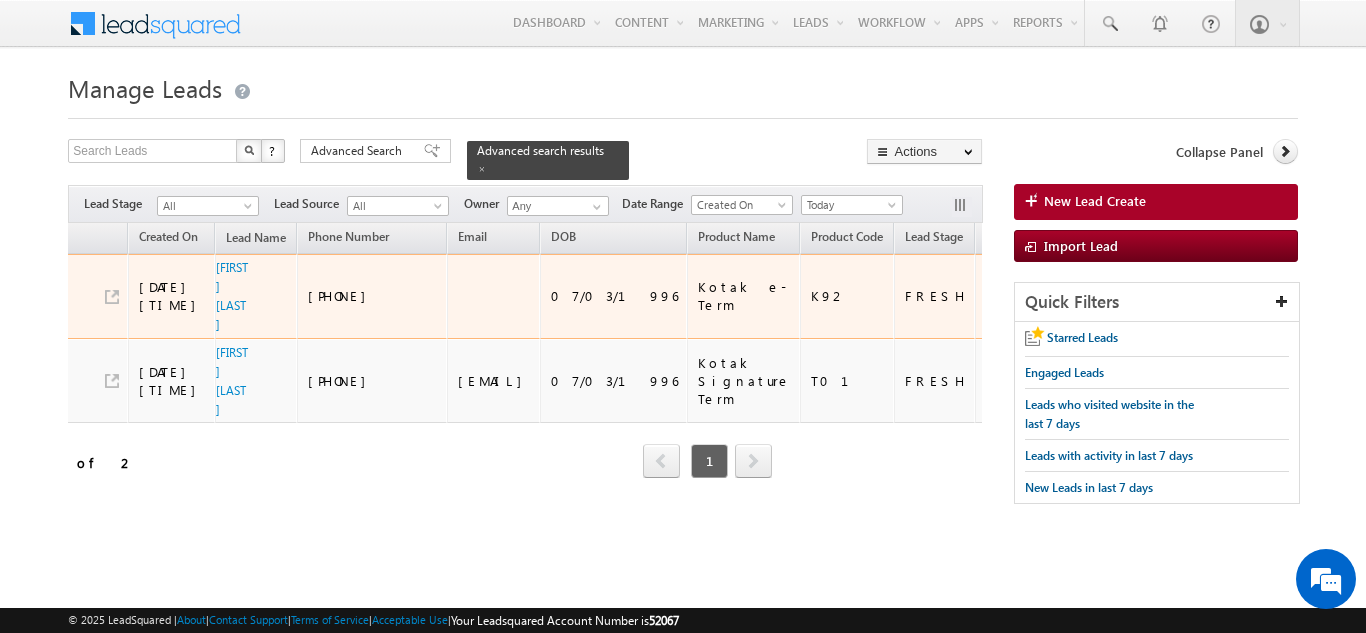 drag, startPoint x: 412, startPoint y: 276, endPoint x: 339, endPoint y: 272, distance: 73.109505 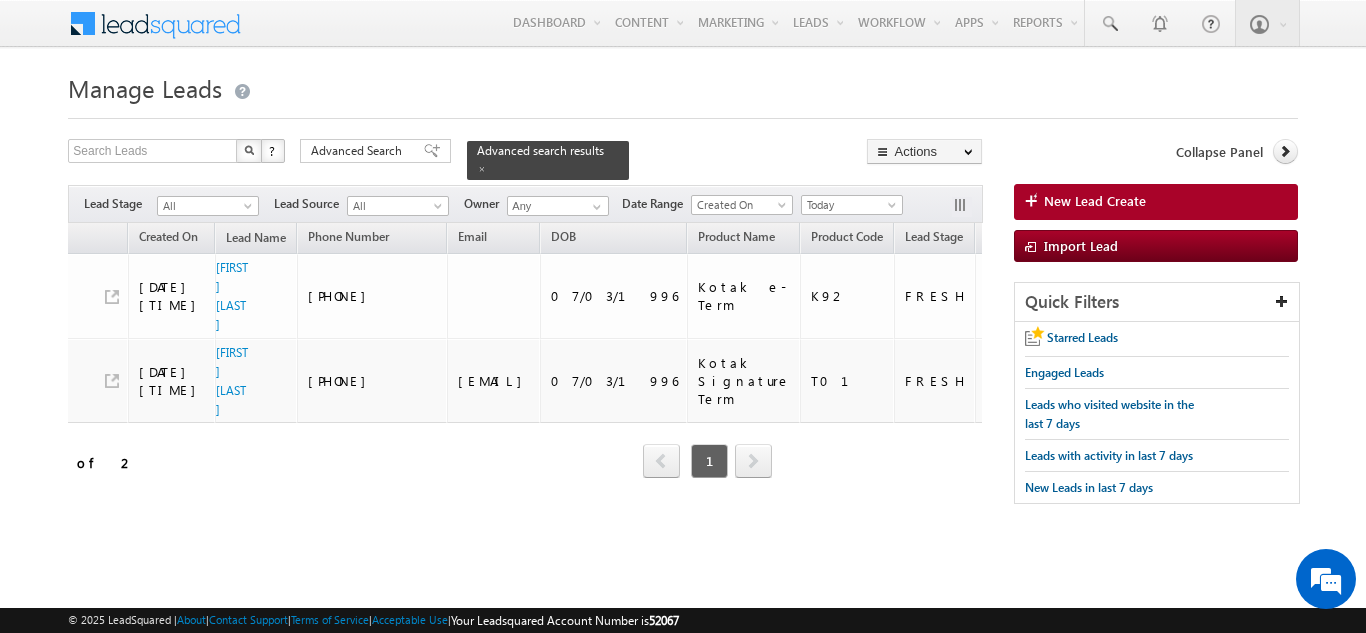 drag, startPoint x: 239, startPoint y: 485, endPoint x: 212, endPoint y: 486, distance: 27.018513 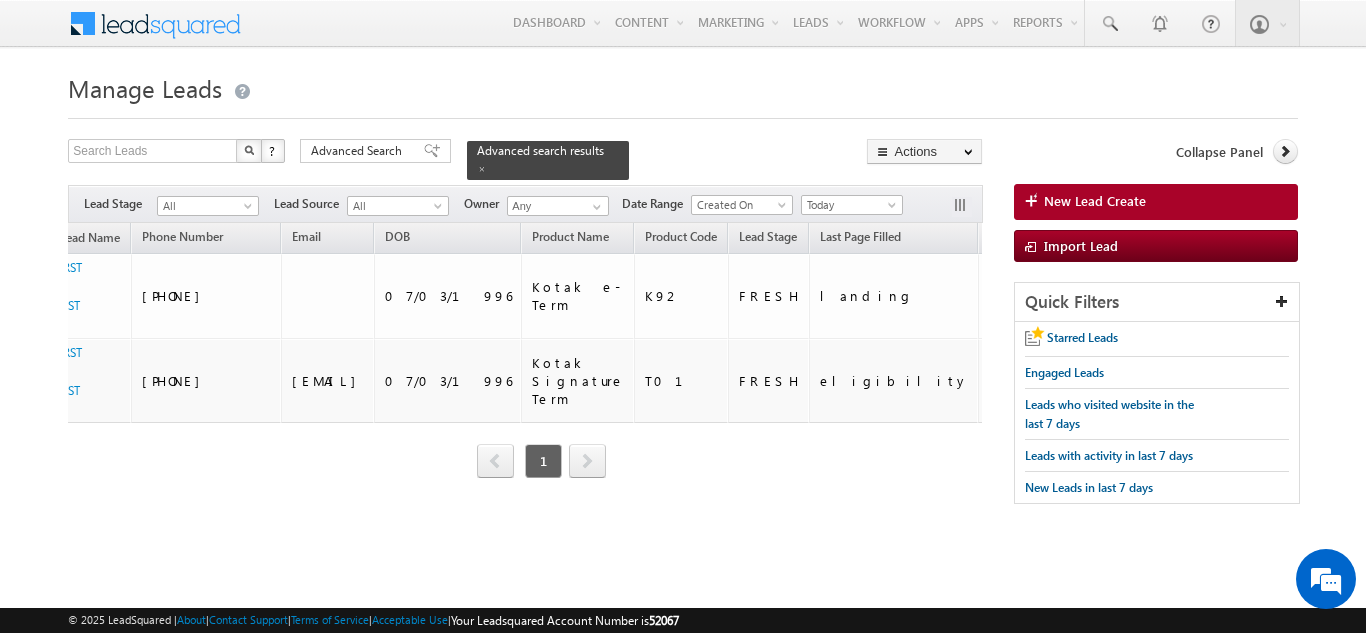 scroll, scrollTop: 0, scrollLeft: 348, axis: horizontal 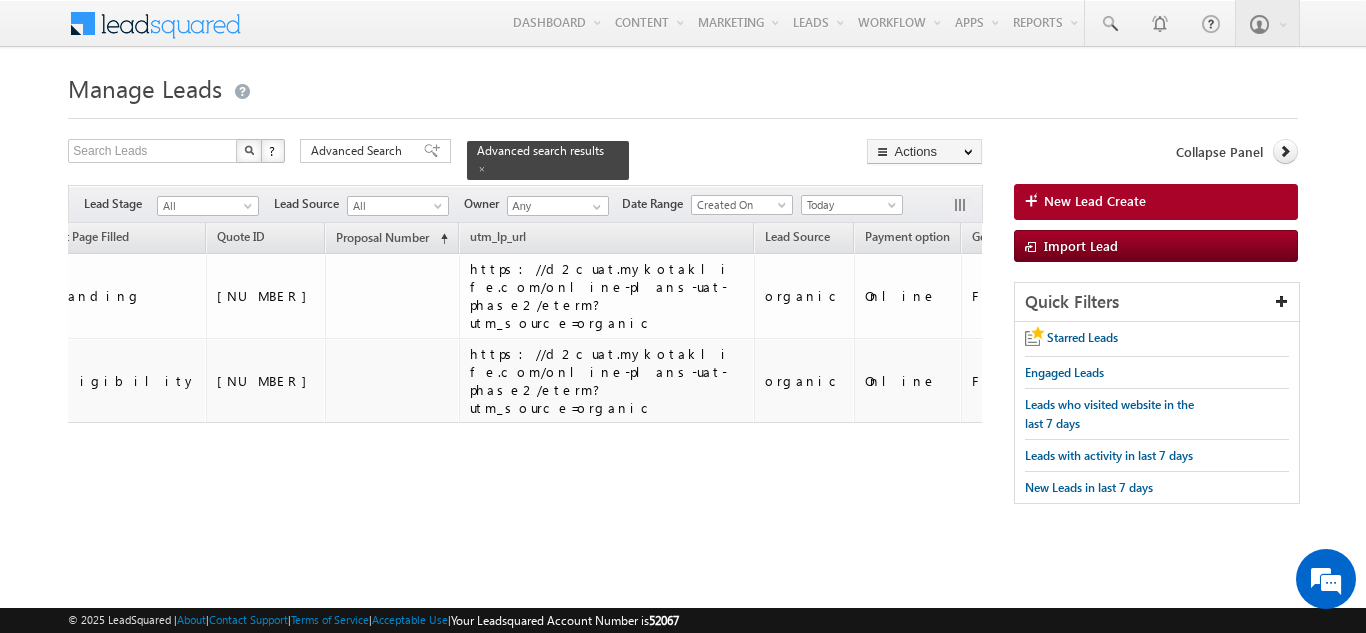 drag, startPoint x: 420, startPoint y: 506, endPoint x: 362, endPoint y: 506, distance: 58 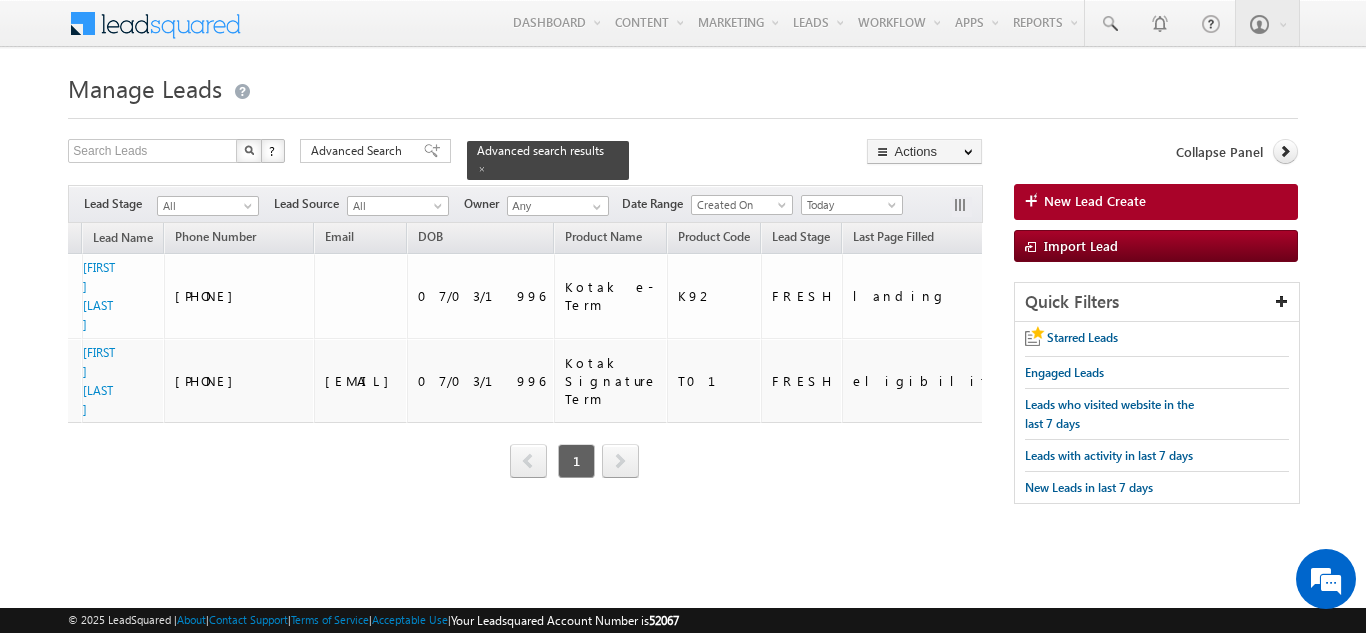 scroll, scrollTop: 0, scrollLeft: 349, axis: horizontal 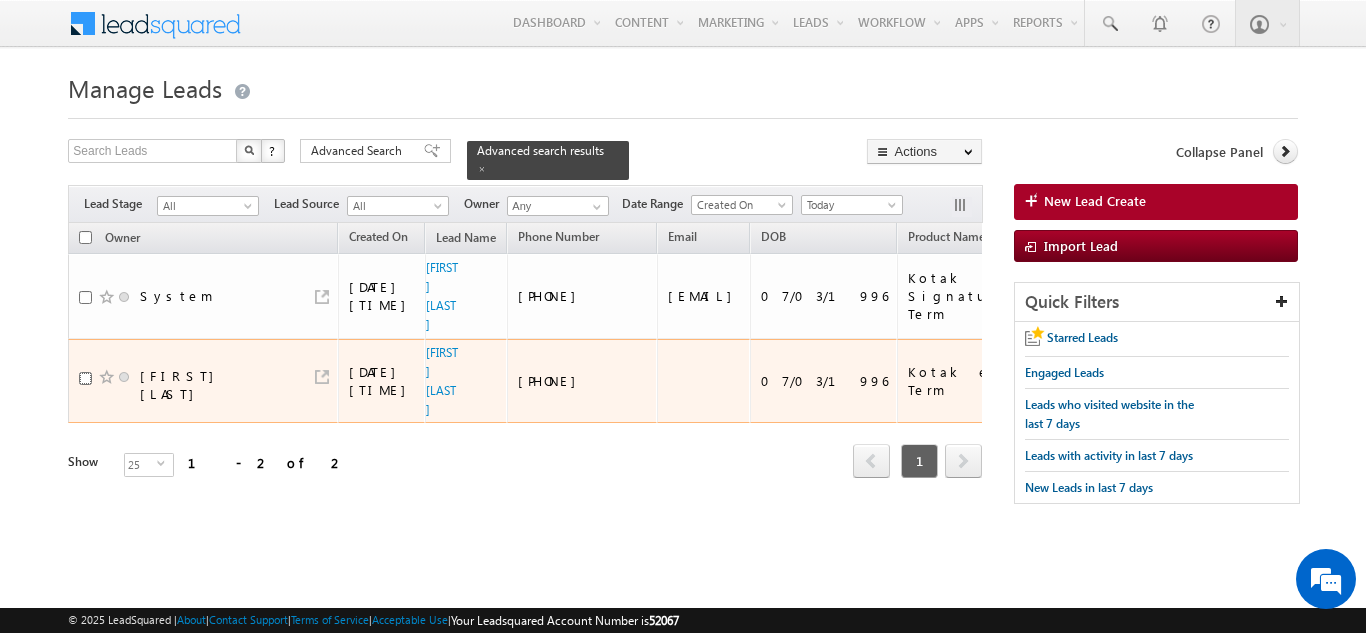 click at bounding box center [85, 378] 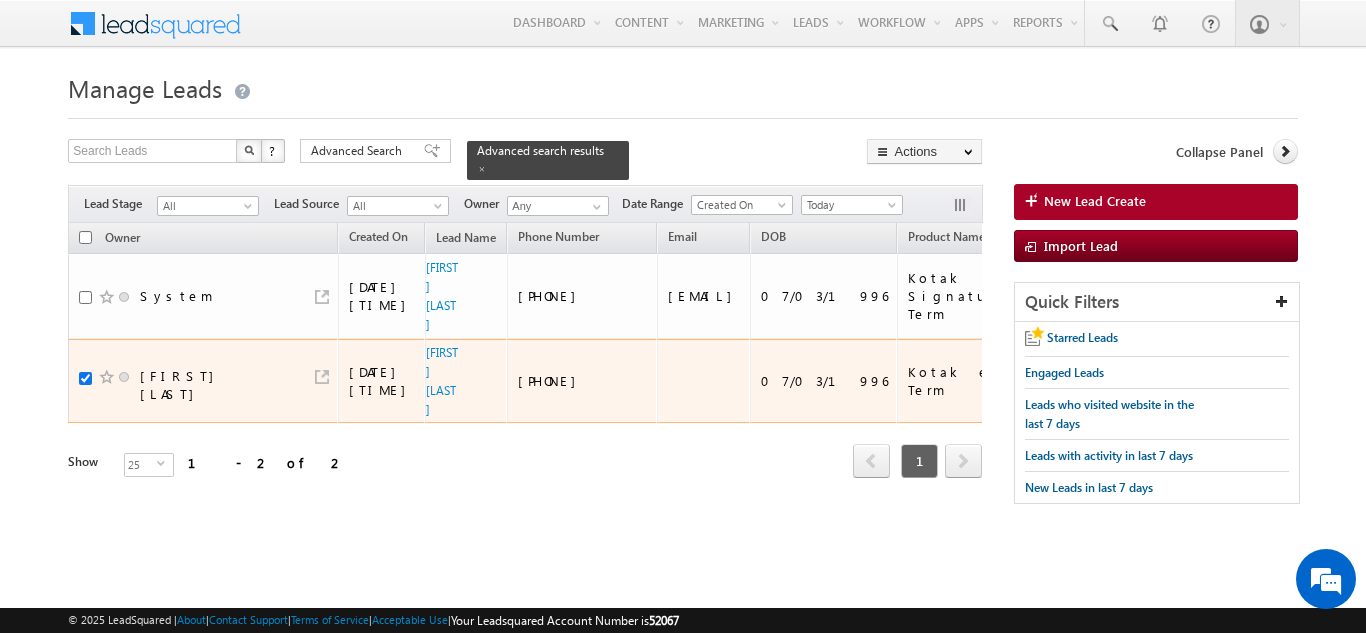 click at bounding box center [85, 378] 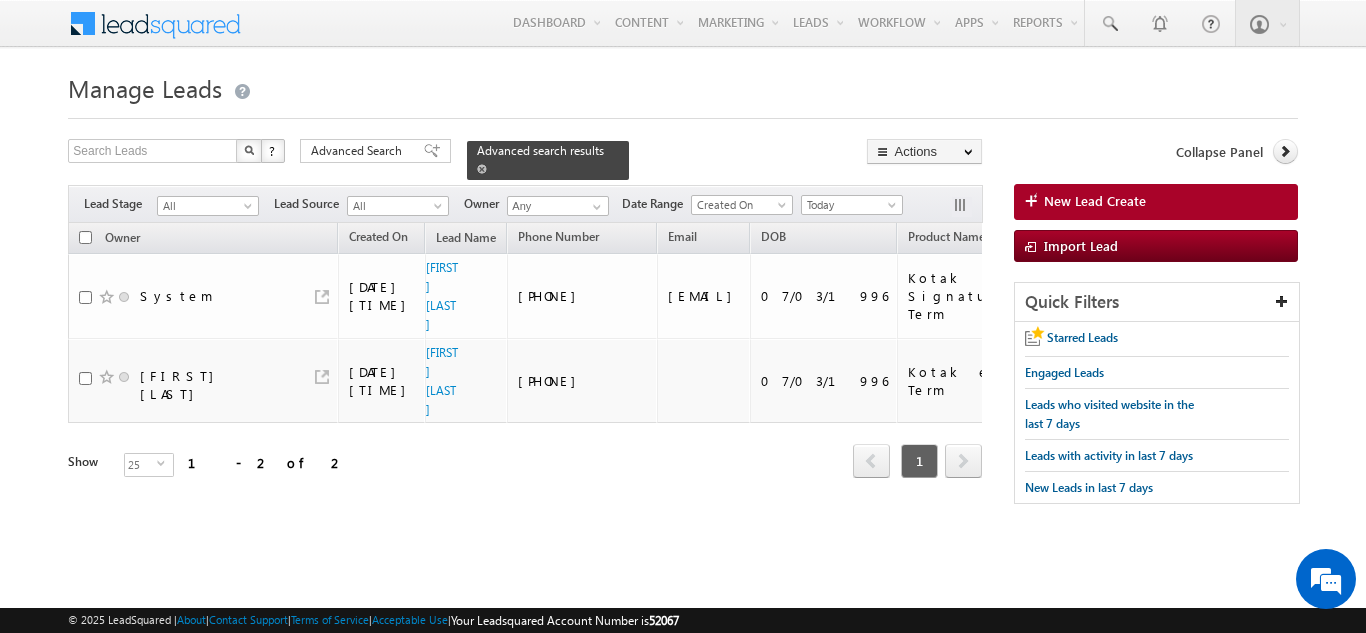 click at bounding box center [482, 169] 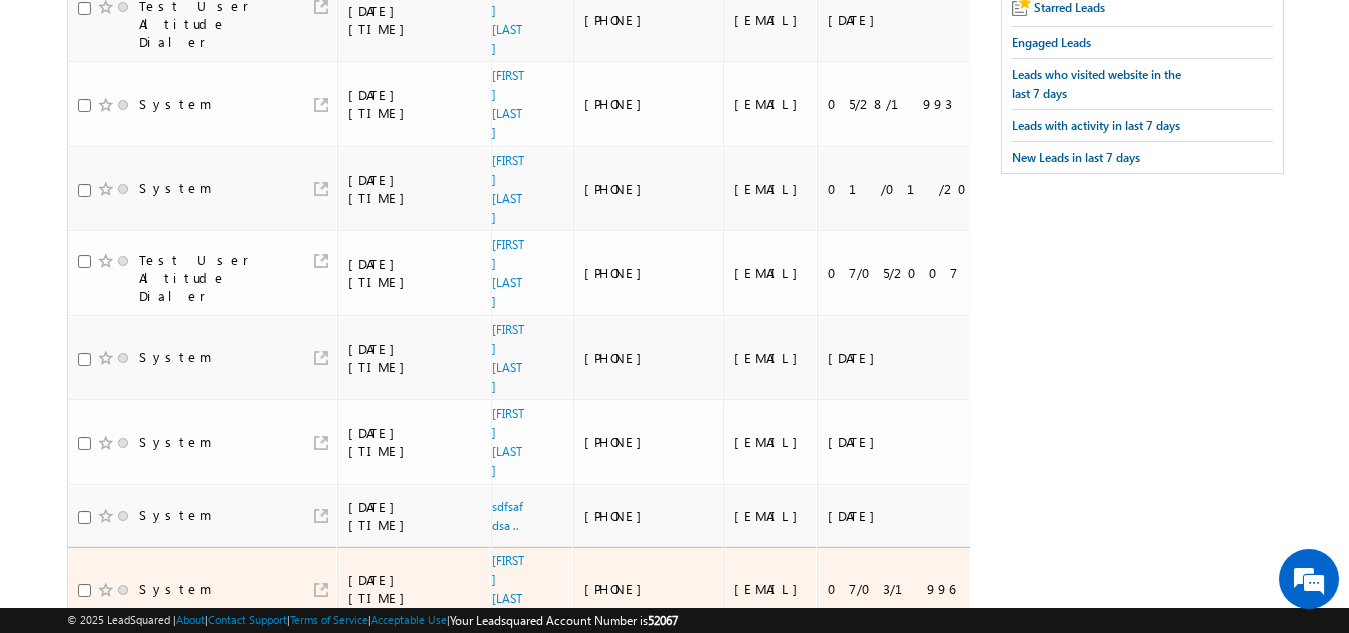 scroll, scrollTop: 0, scrollLeft: 0, axis: both 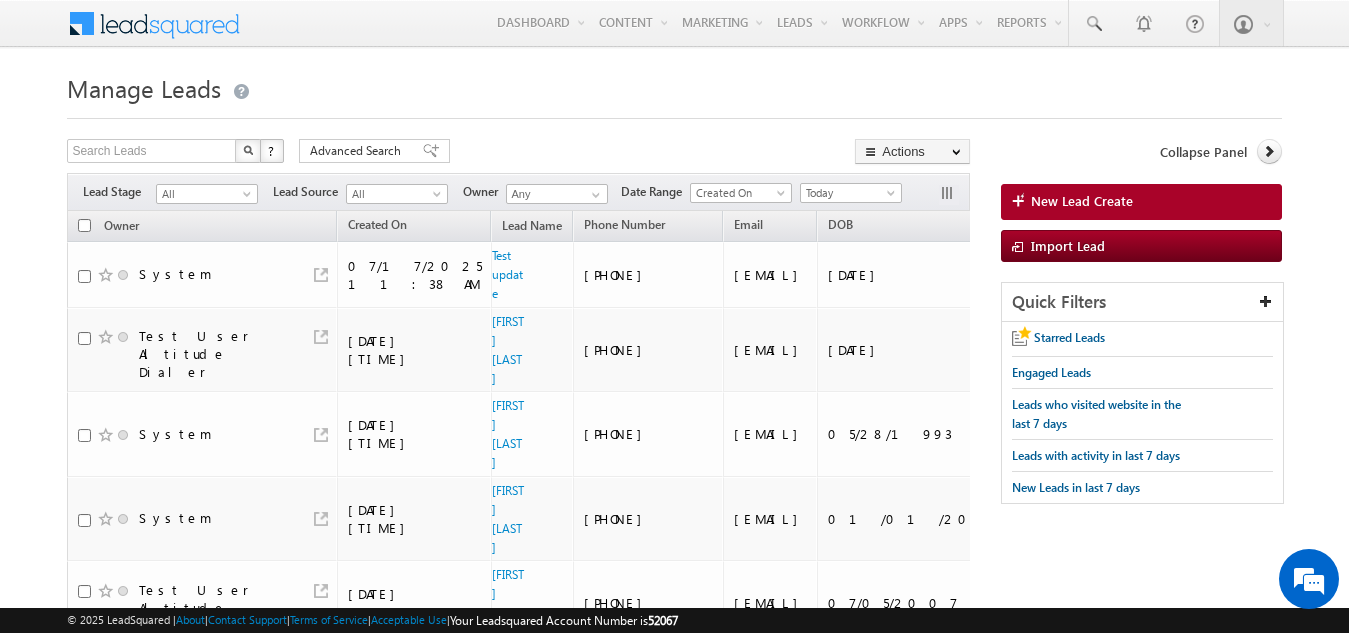 click on "Manage Leads
New Lead Create
Search Leads X ?   20 results found
Advanced Search
Advanced Search
Actions Actions" at bounding box center [674, 1021] 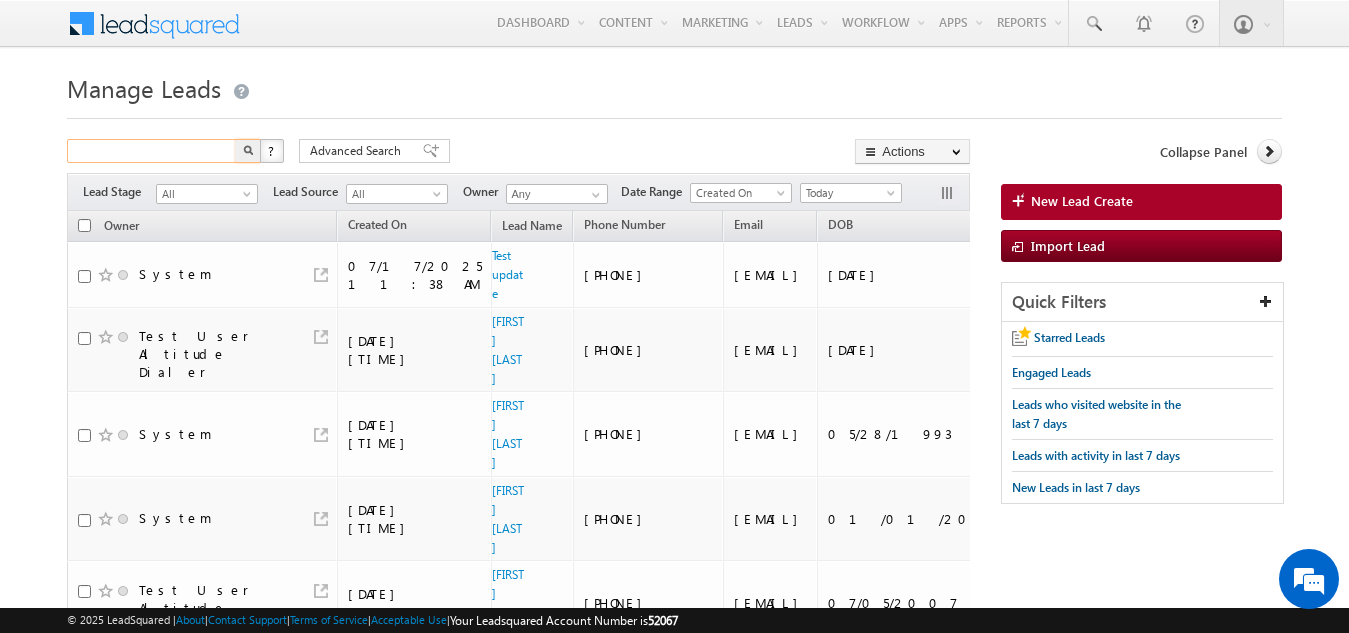 click at bounding box center (152, 151) 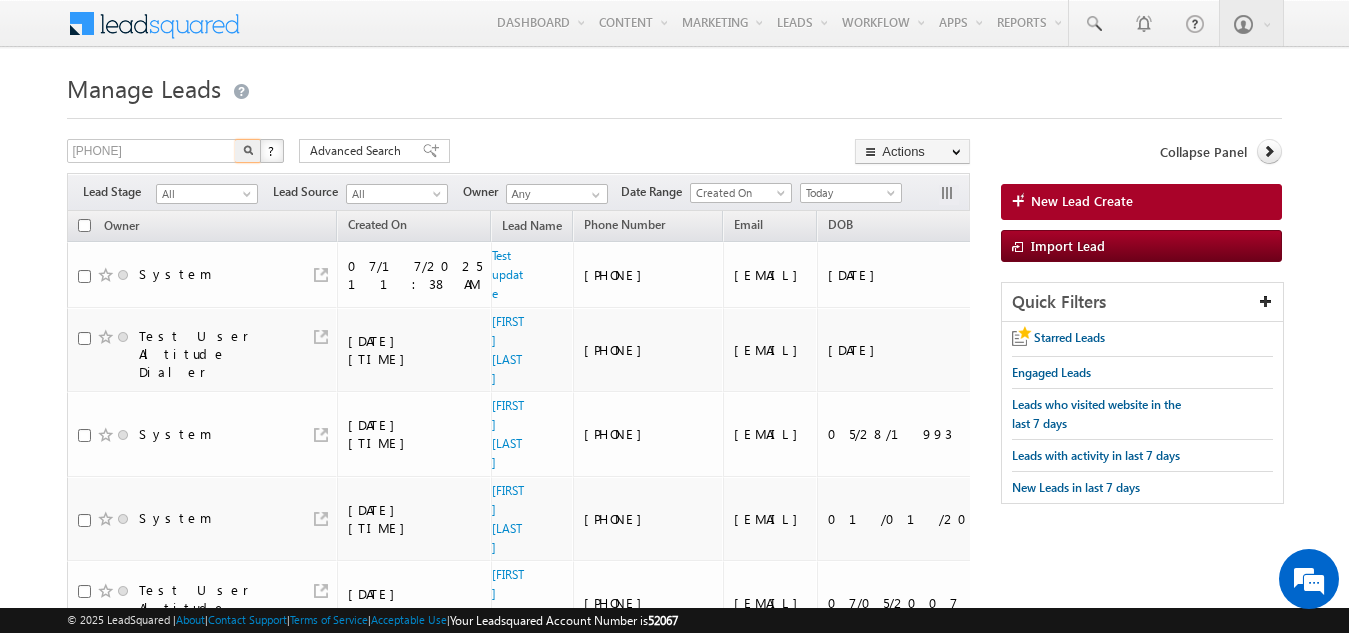 click at bounding box center (248, 151) 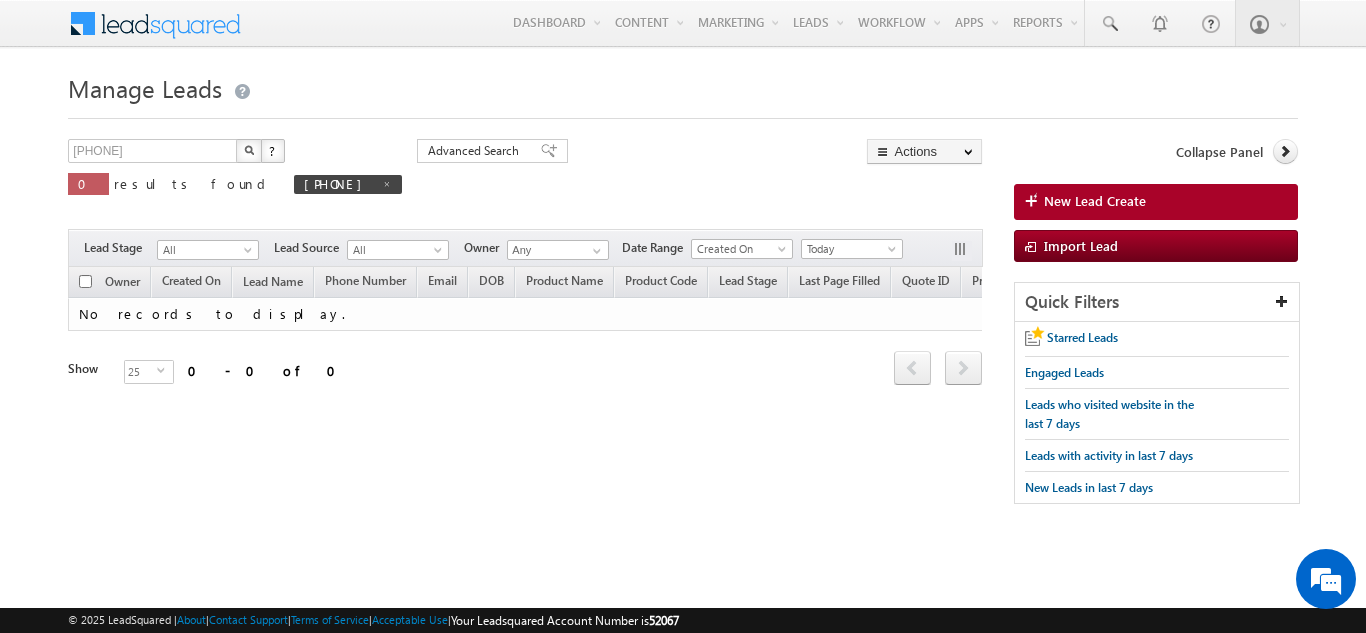 click at bounding box center [249, 151] 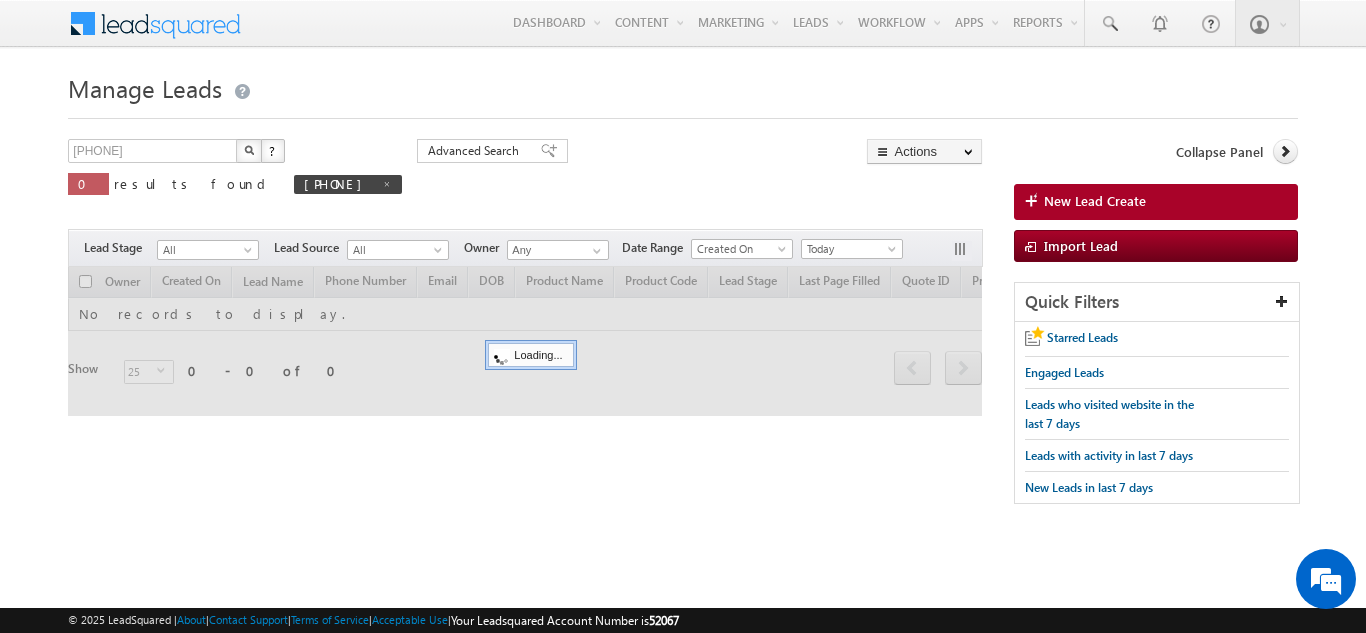 click at bounding box center [249, 151] 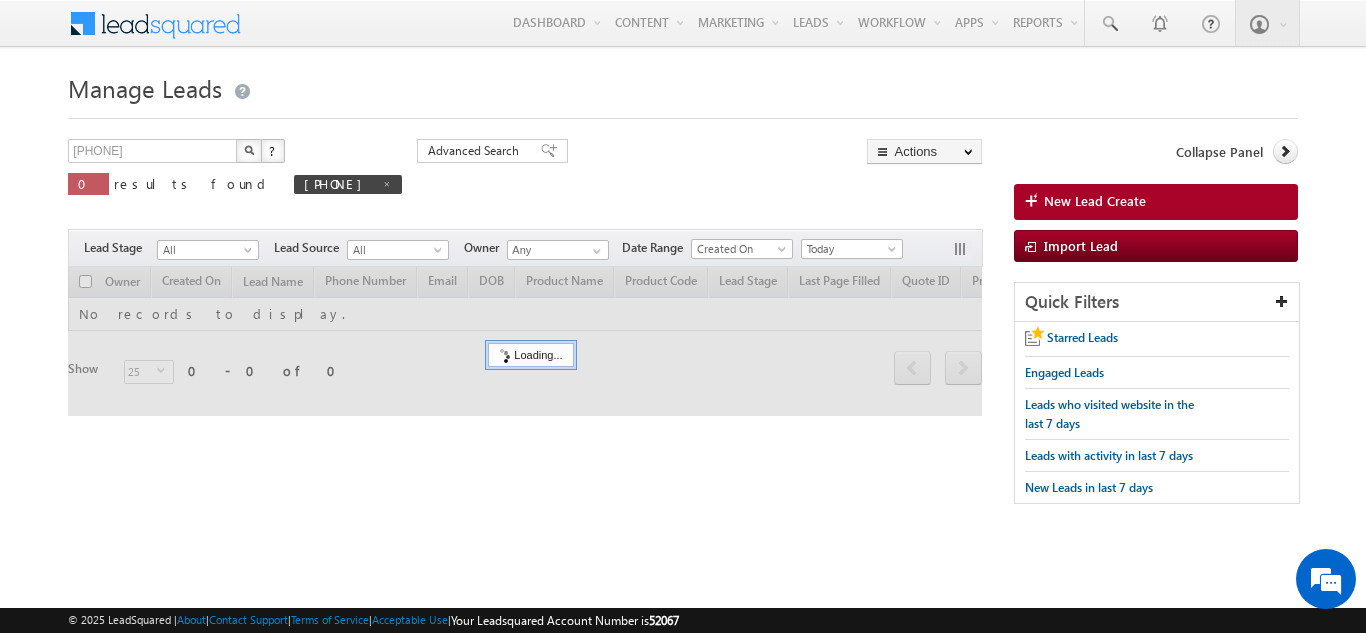 click at bounding box center (249, 151) 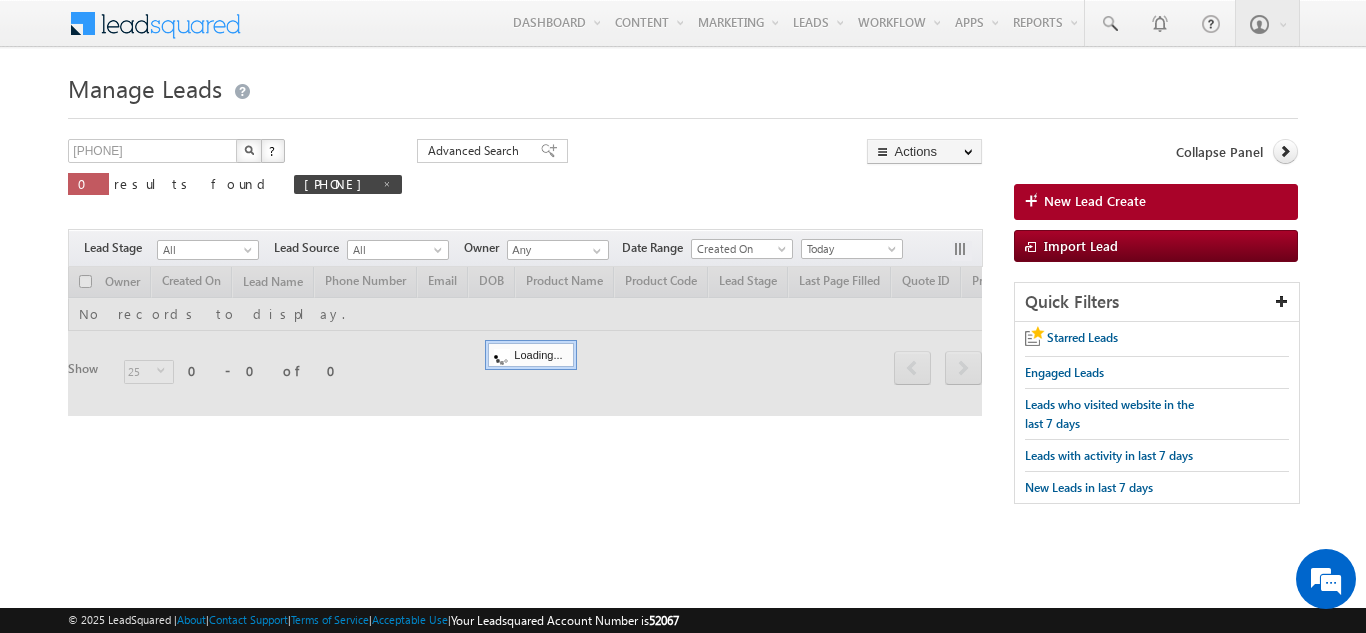 click at bounding box center (249, 151) 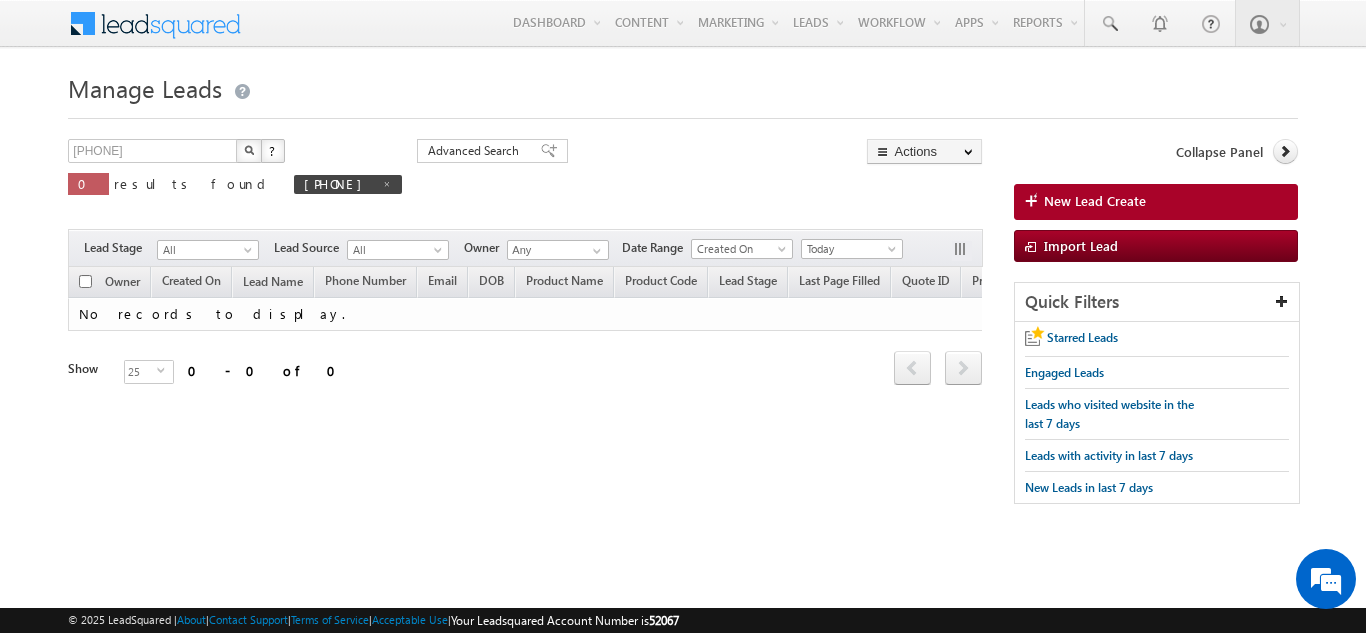 click at bounding box center [249, 151] 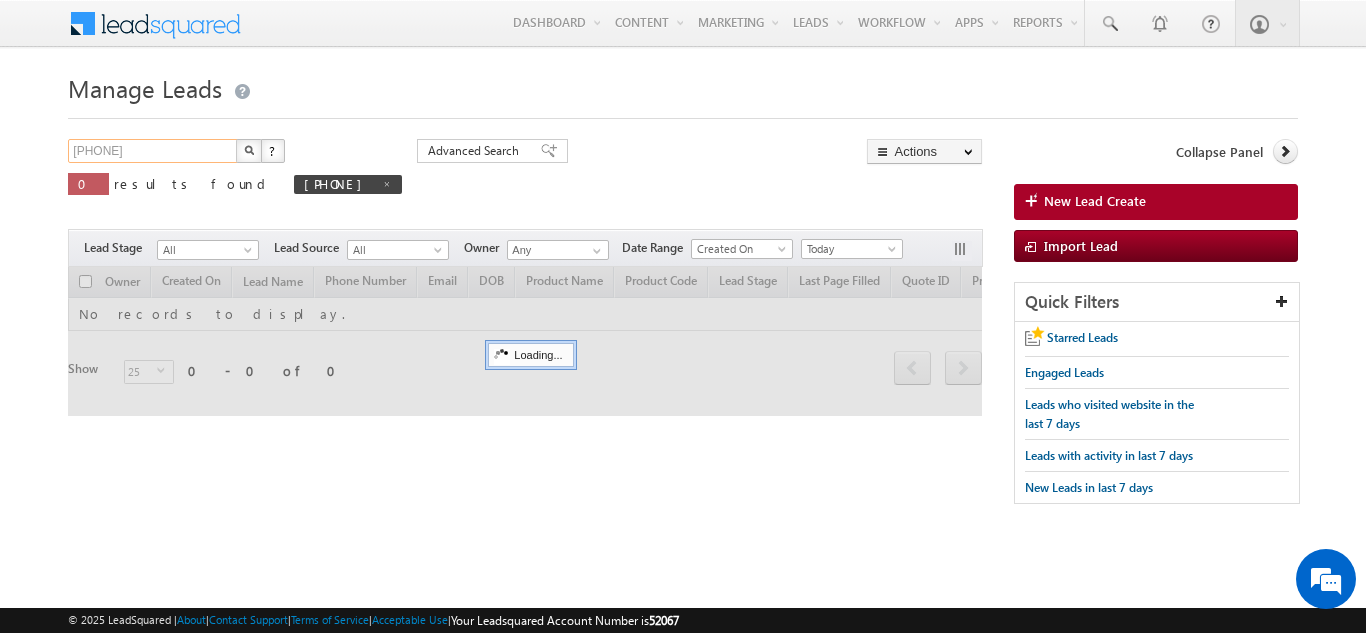 click on "9145128778" at bounding box center [153, 151] 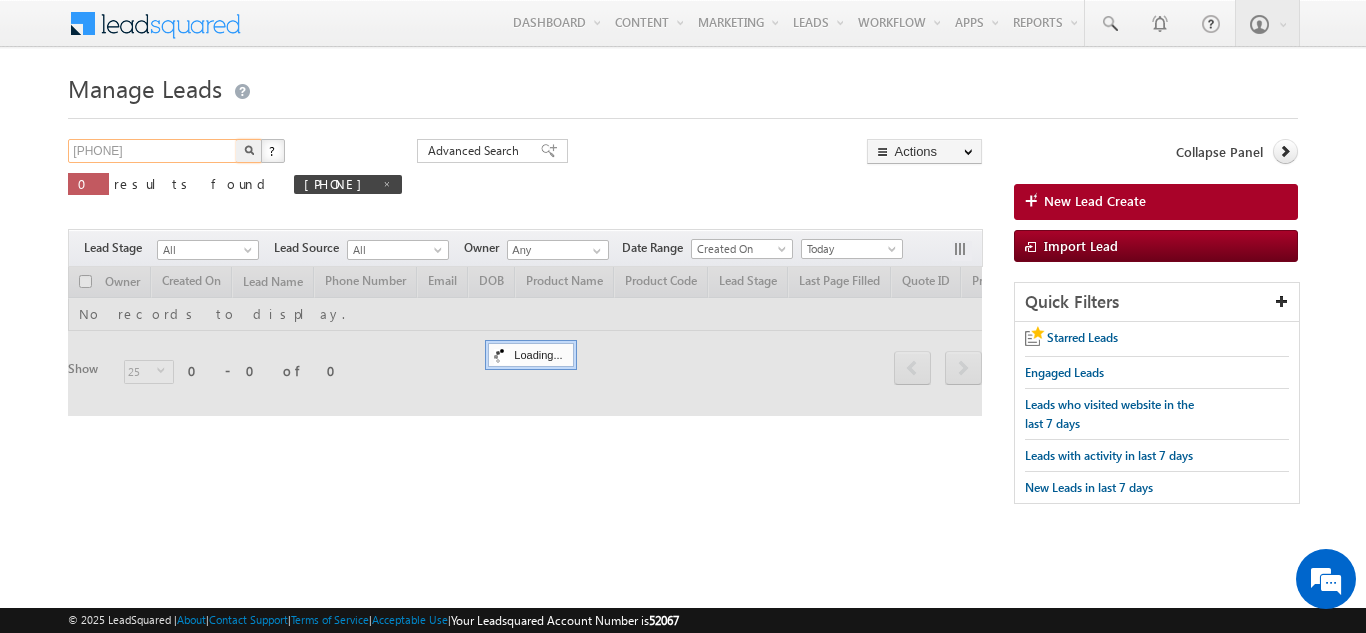 click on "9145128778" at bounding box center (153, 151) 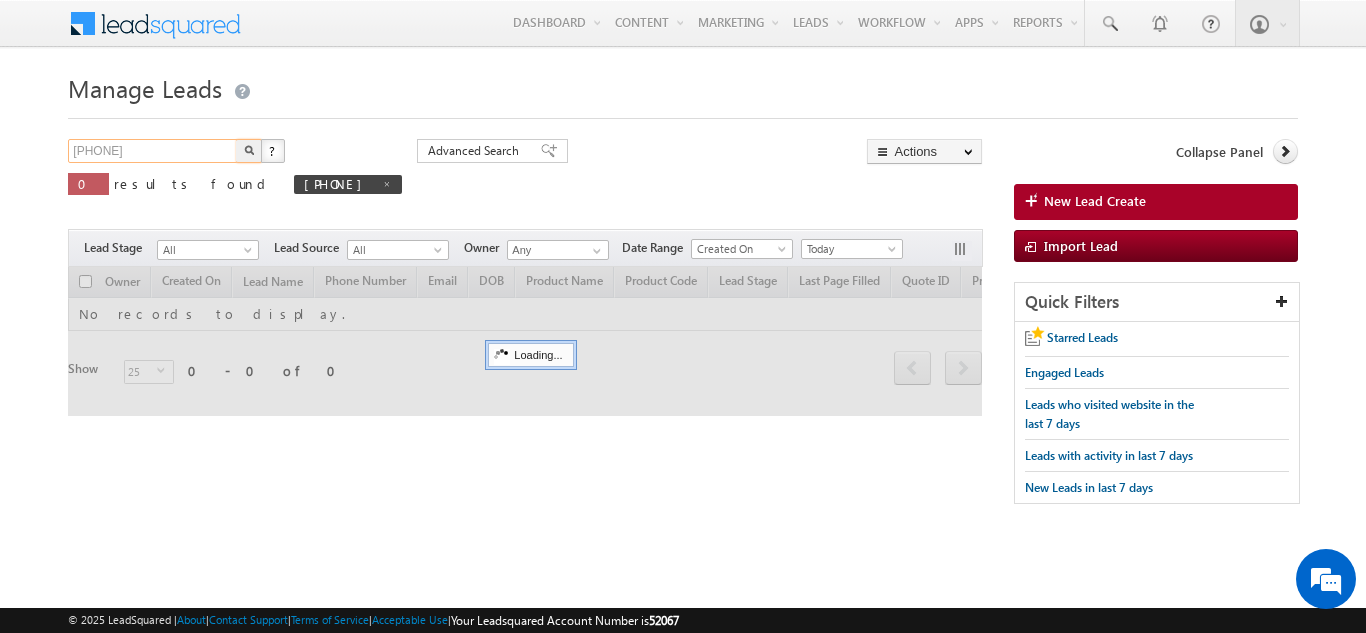 click on "9145128778" at bounding box center [153, 151] 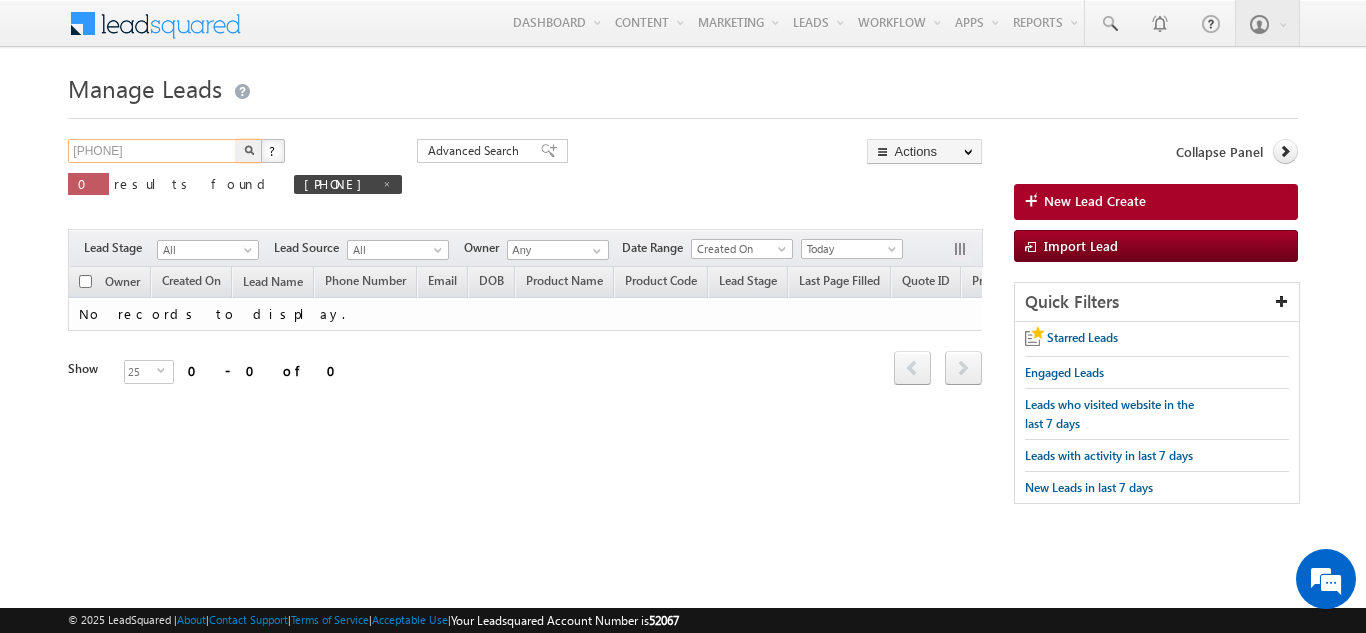click on "9145128778" at bounding box center [153, 151] 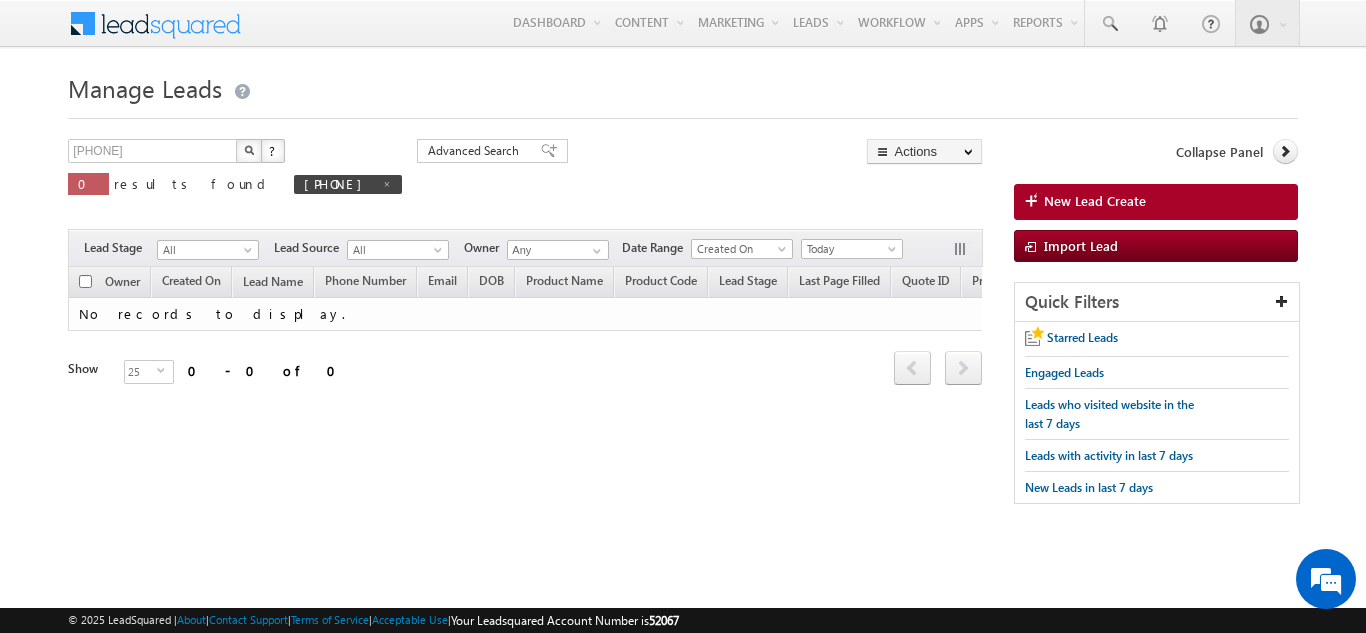 click on "?" at bounding box center (273, 151) 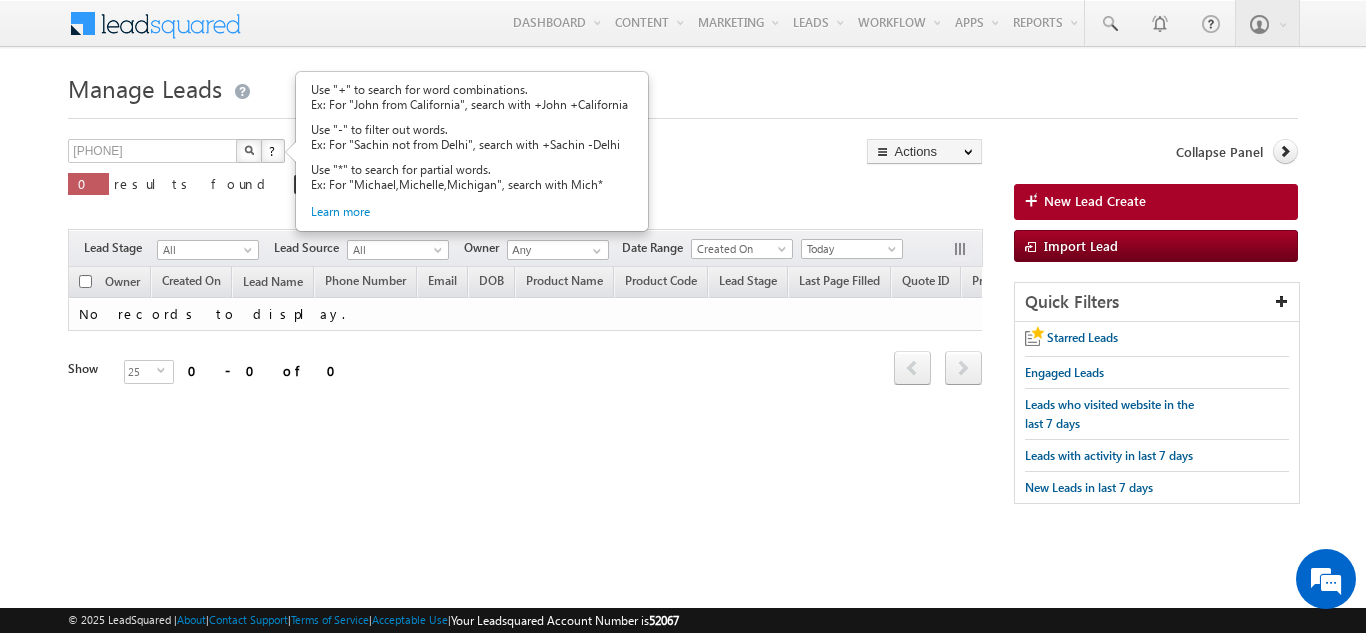 click on "?" at bounding box center [273, 151] 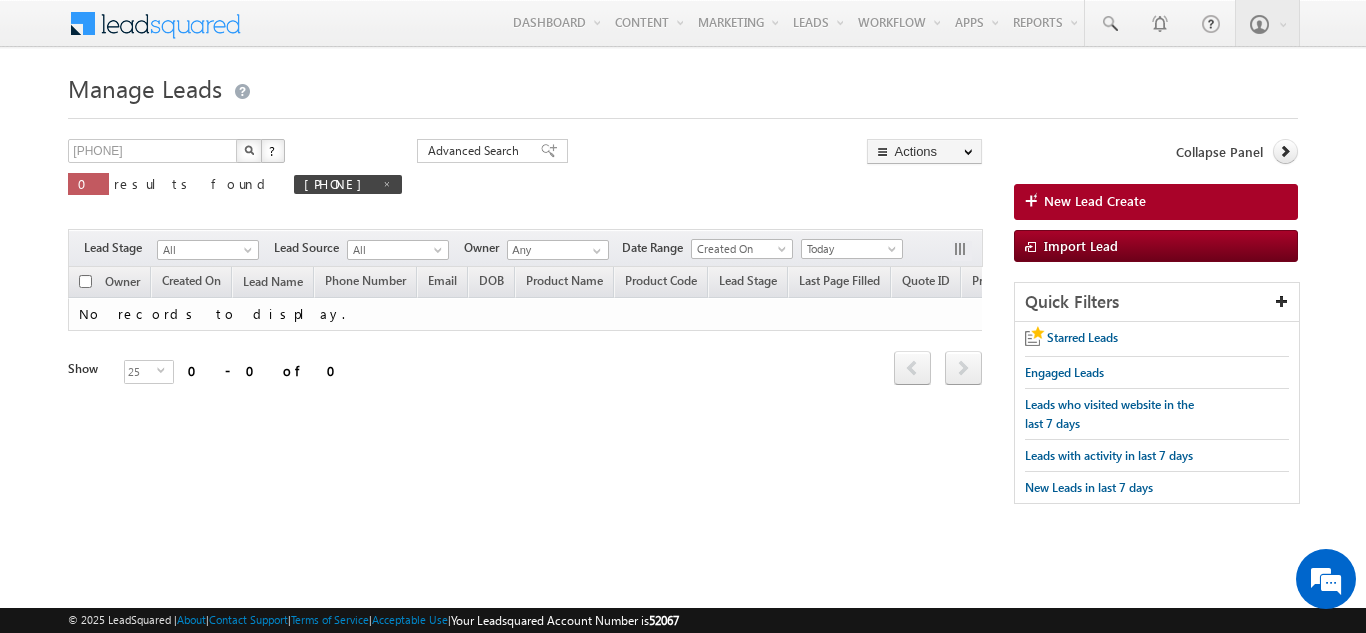 click at bounding box center (249, 150) 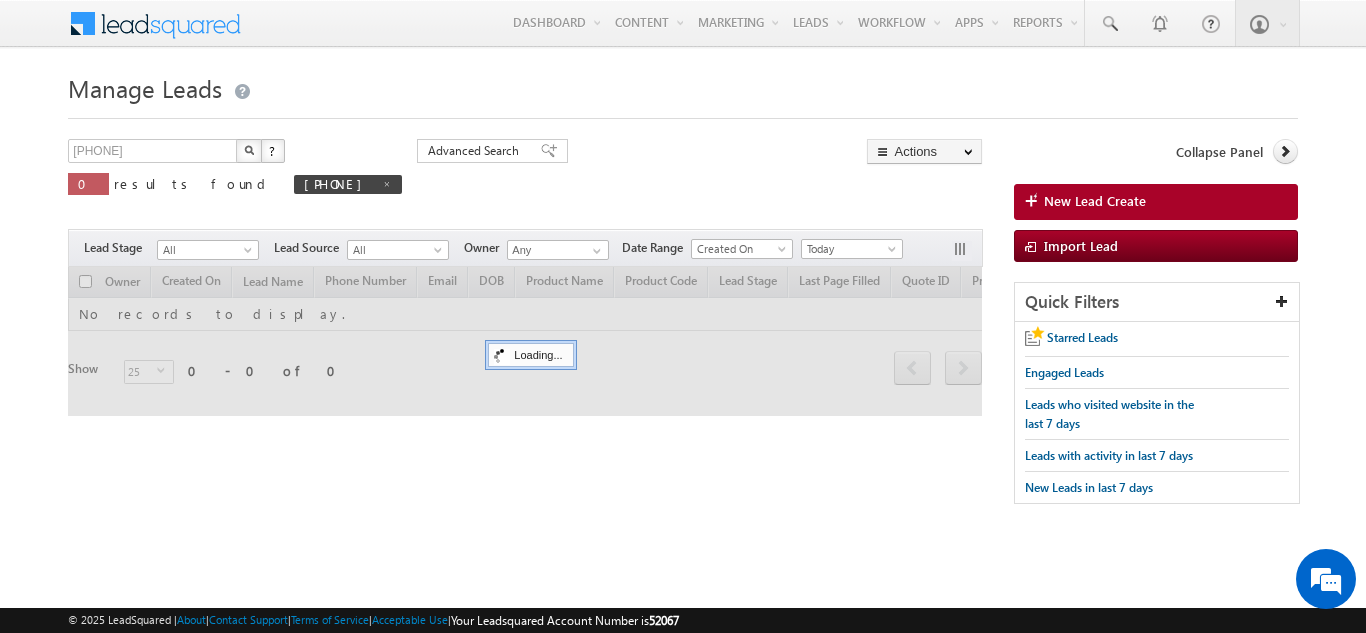 click at bounding box center [249, 150] 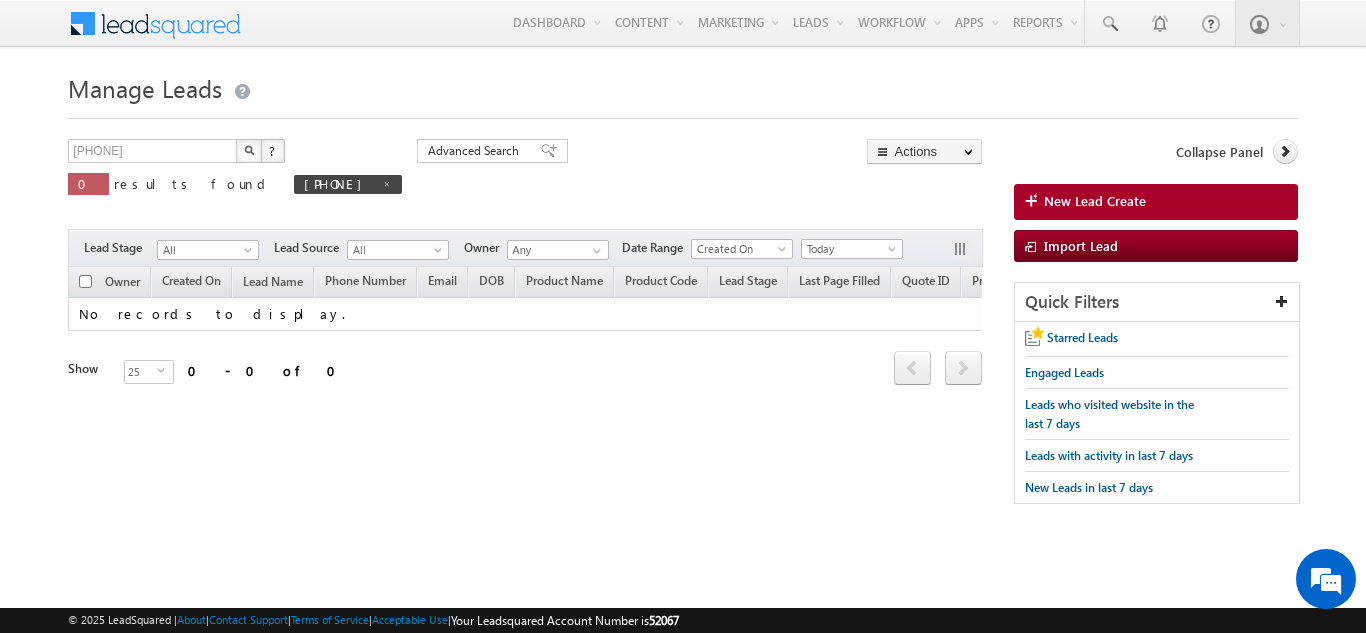 click at bounding box center [249, 150] 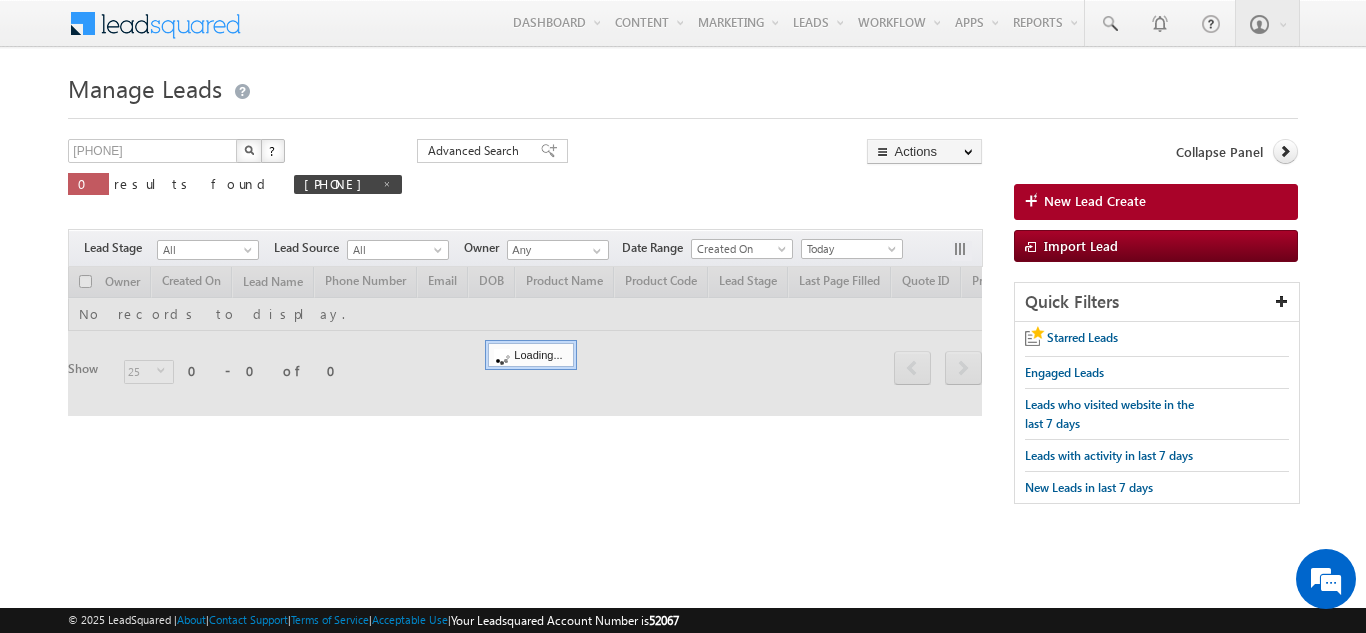 click at bounding box center [249, 150] 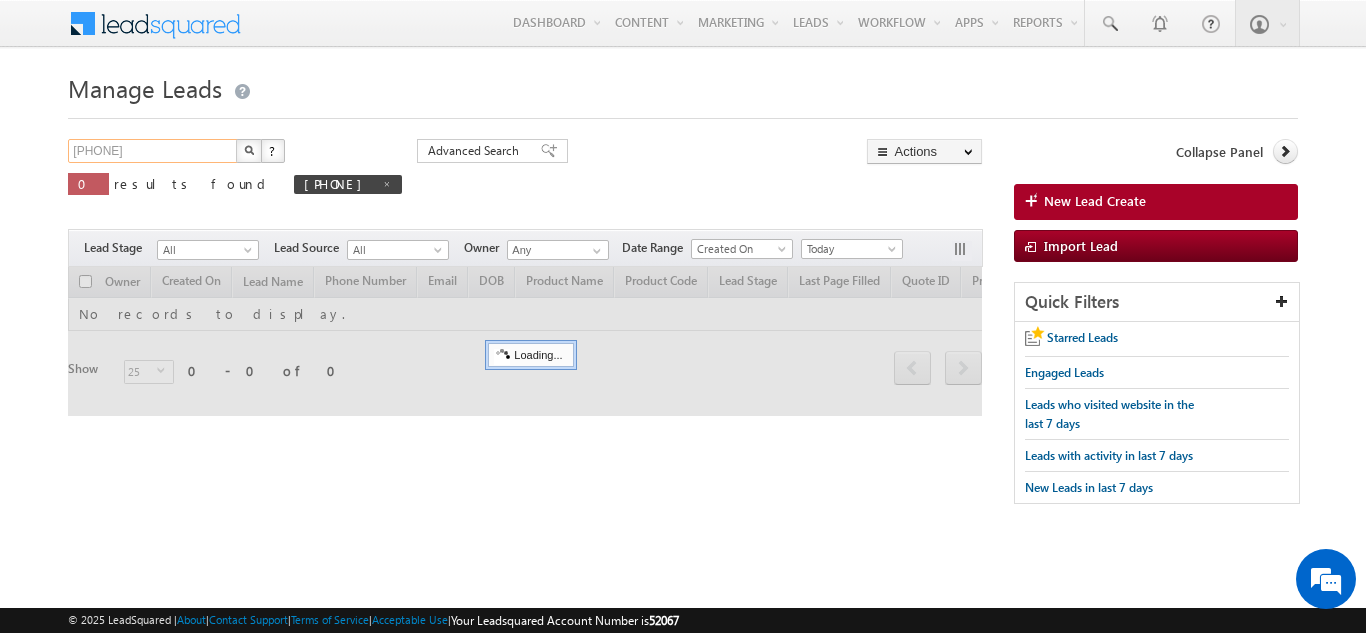 click on "9145128778" at bounding box center (153, 151) 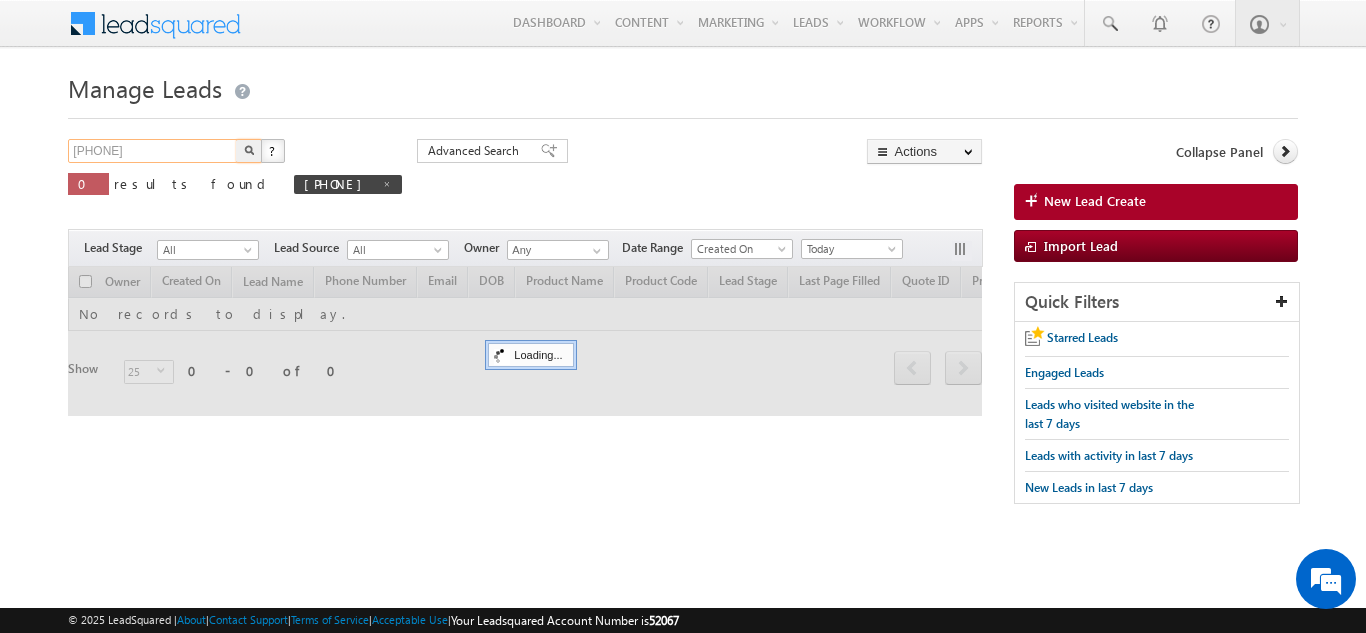 click on "9145128778" at bounding box center [153, 151] 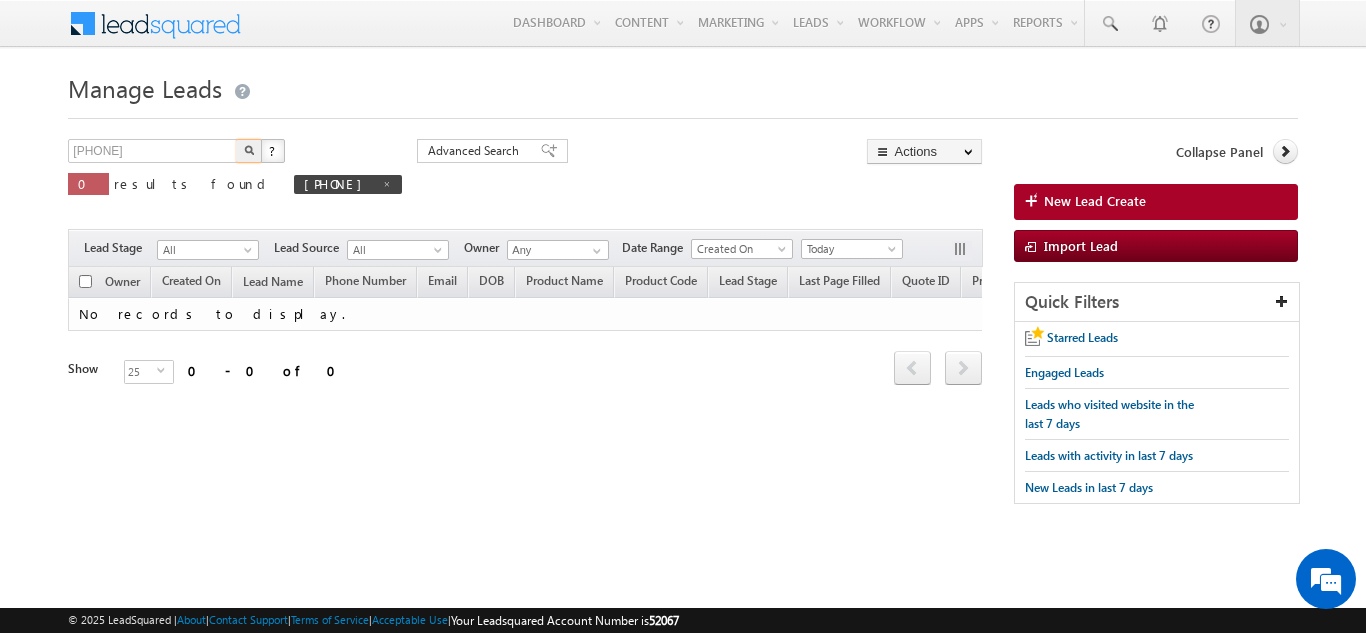 click at bounding box center [249, 151] 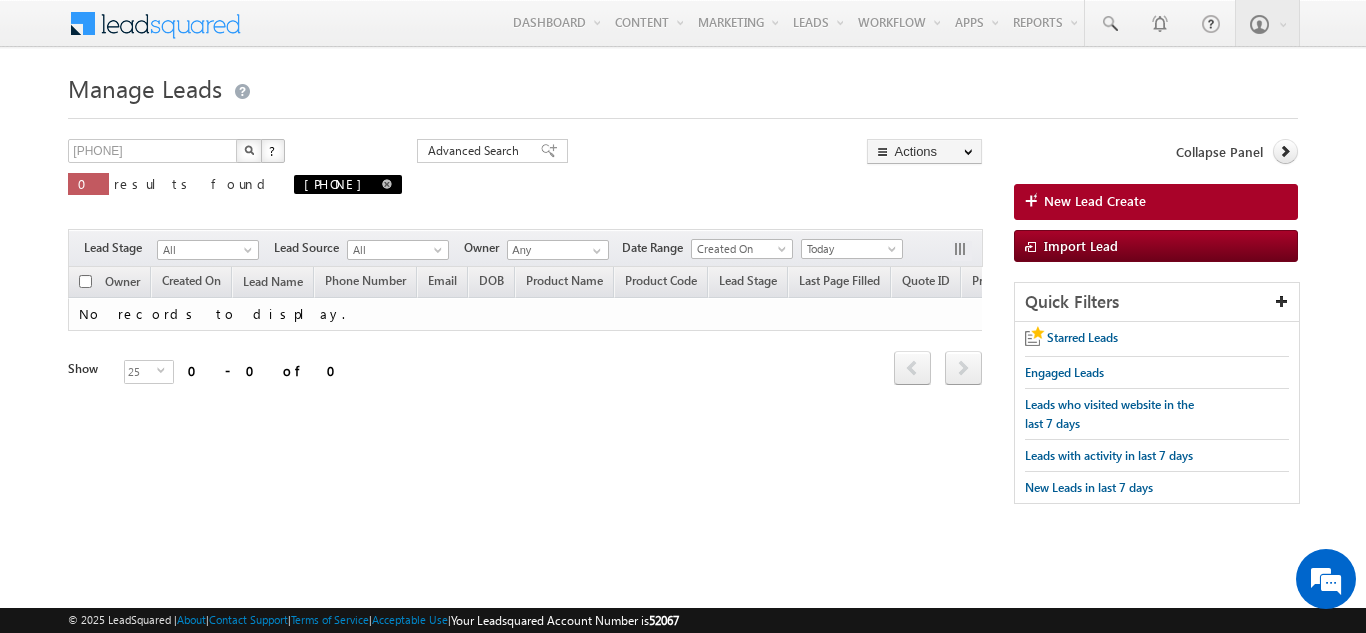 click on "9145128778" at bounding box center [338, 183] 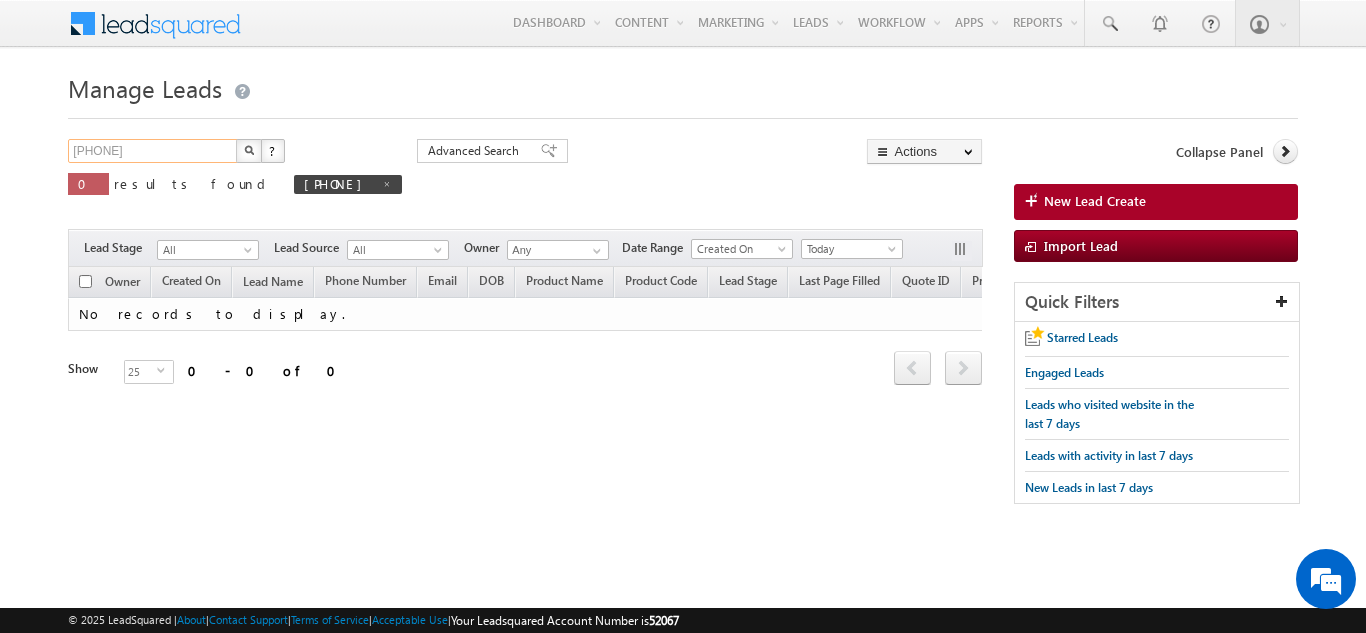 click on "9145128778" at bounding box center (153, 151) 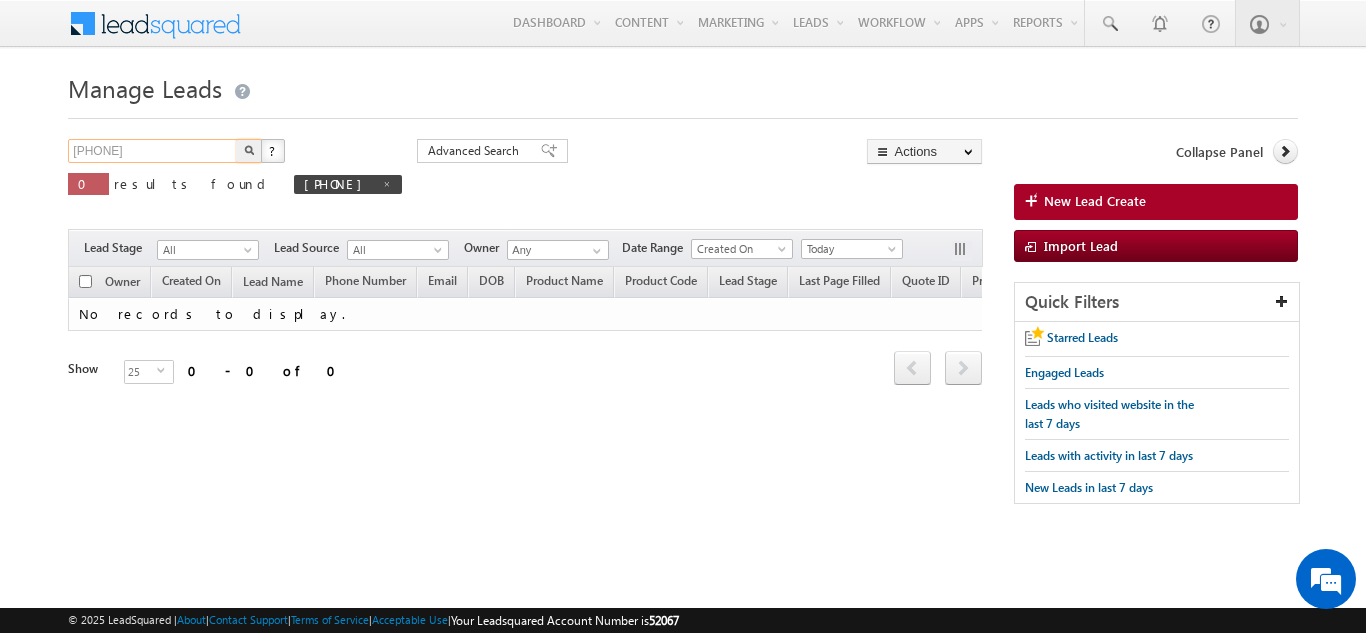 click on "9145128778" at bounding box center (153, 151) 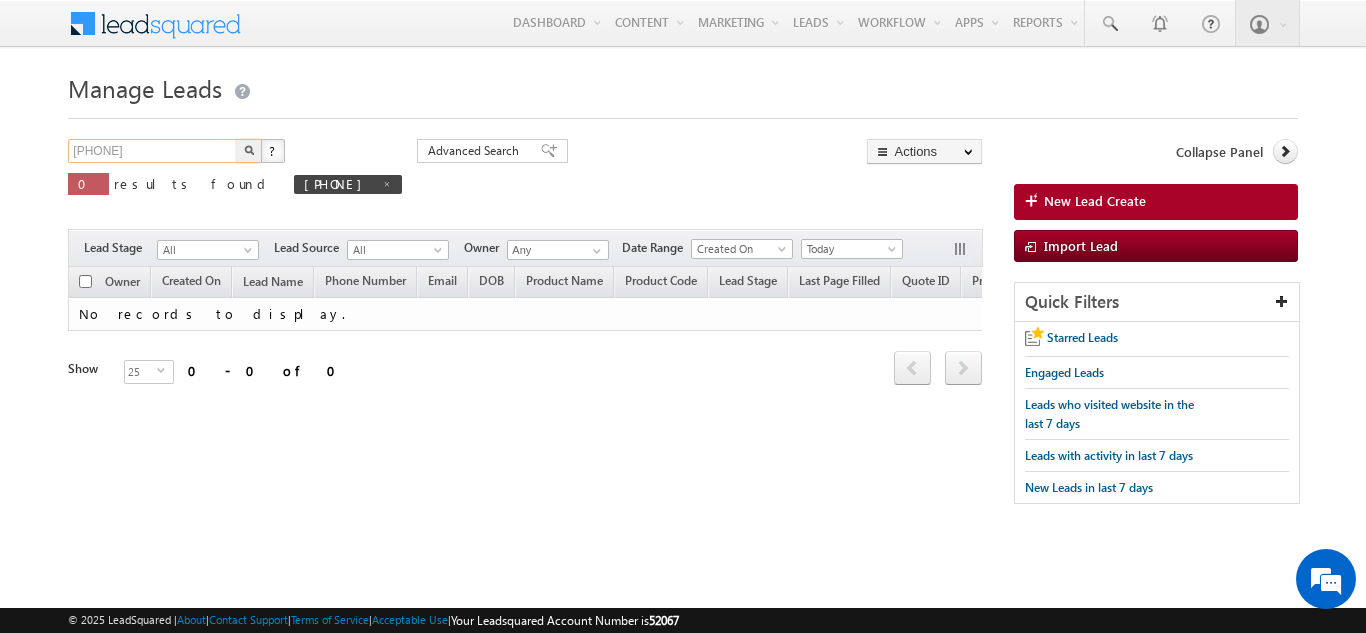 type on "[PHONE]" 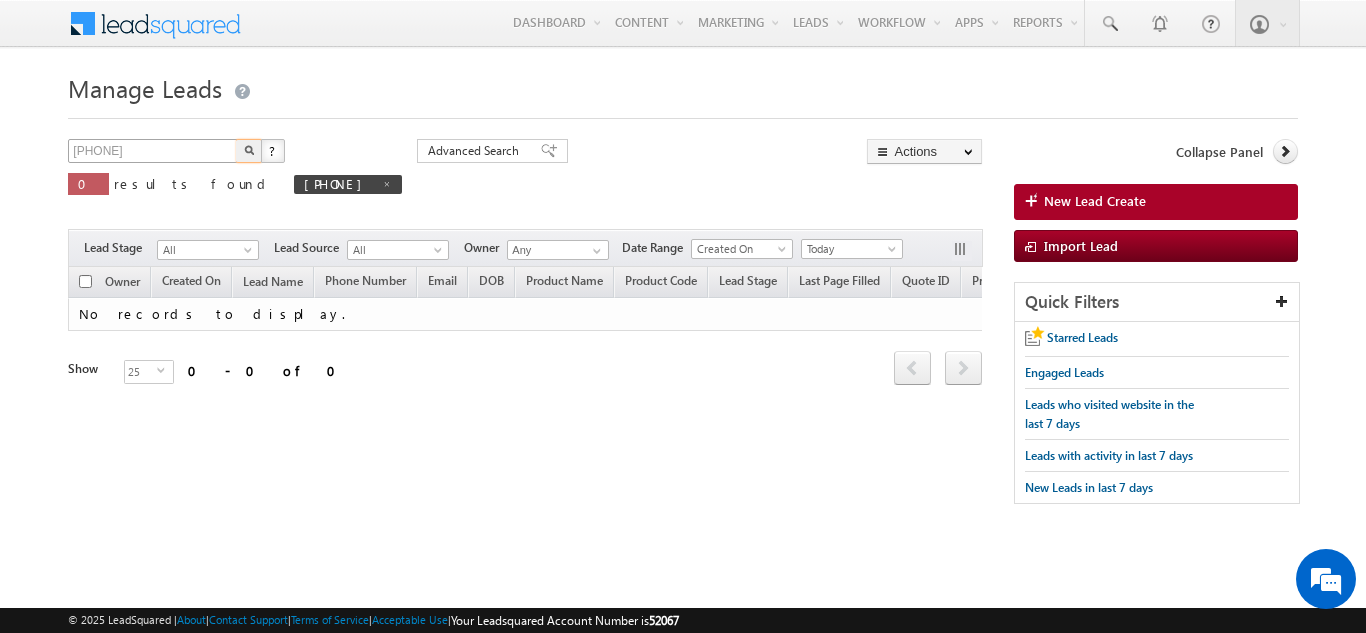click at bounding box center (249, 151) 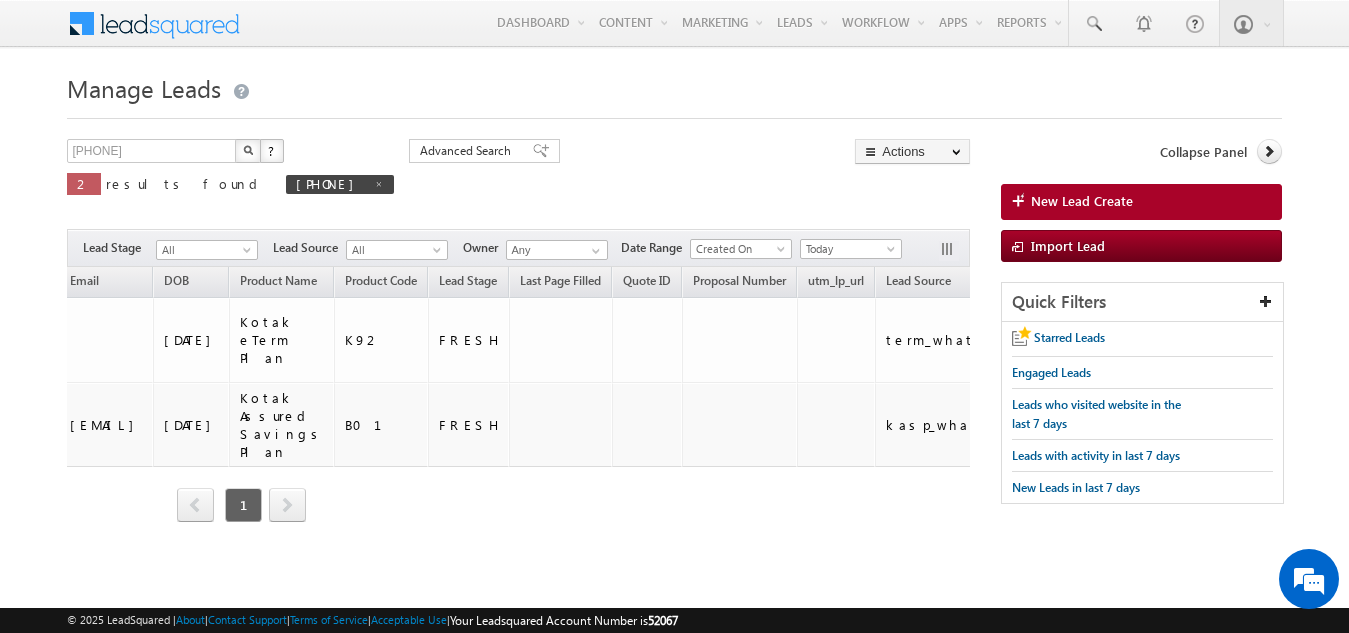 scroll, scrollTop: 0, scrollLeft: 0, axis: both 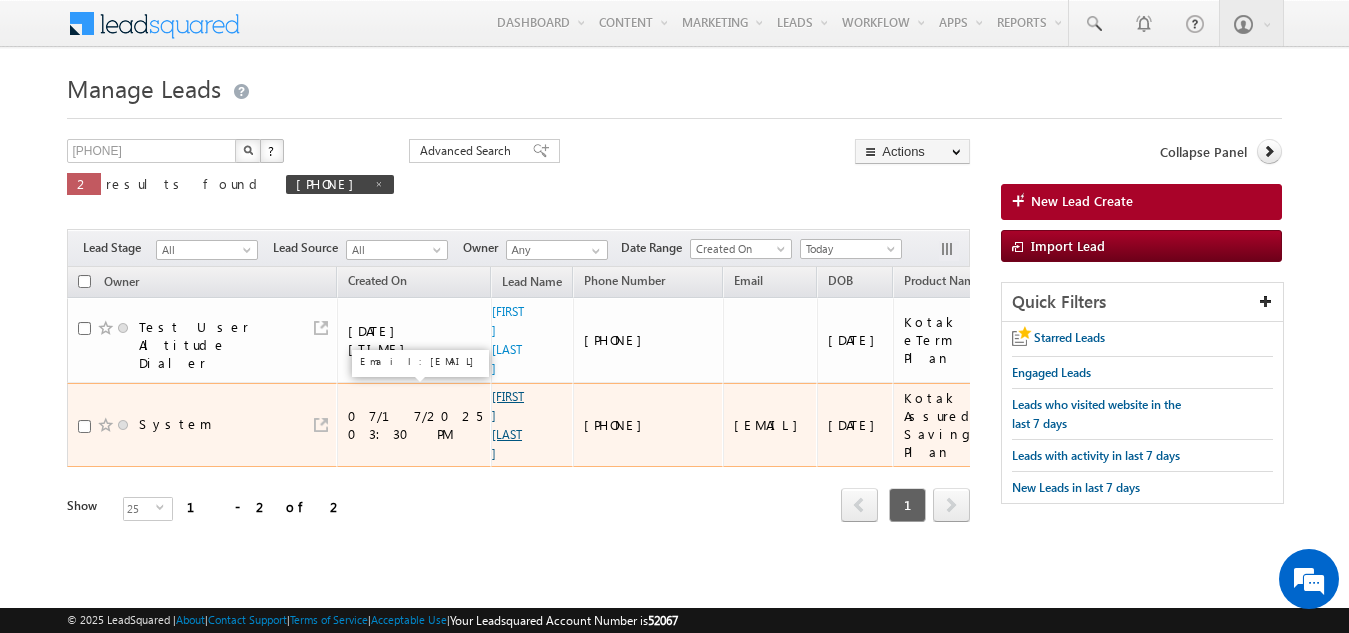 click on "[FIRST] [LAST]" at bounding box center (508, 425) 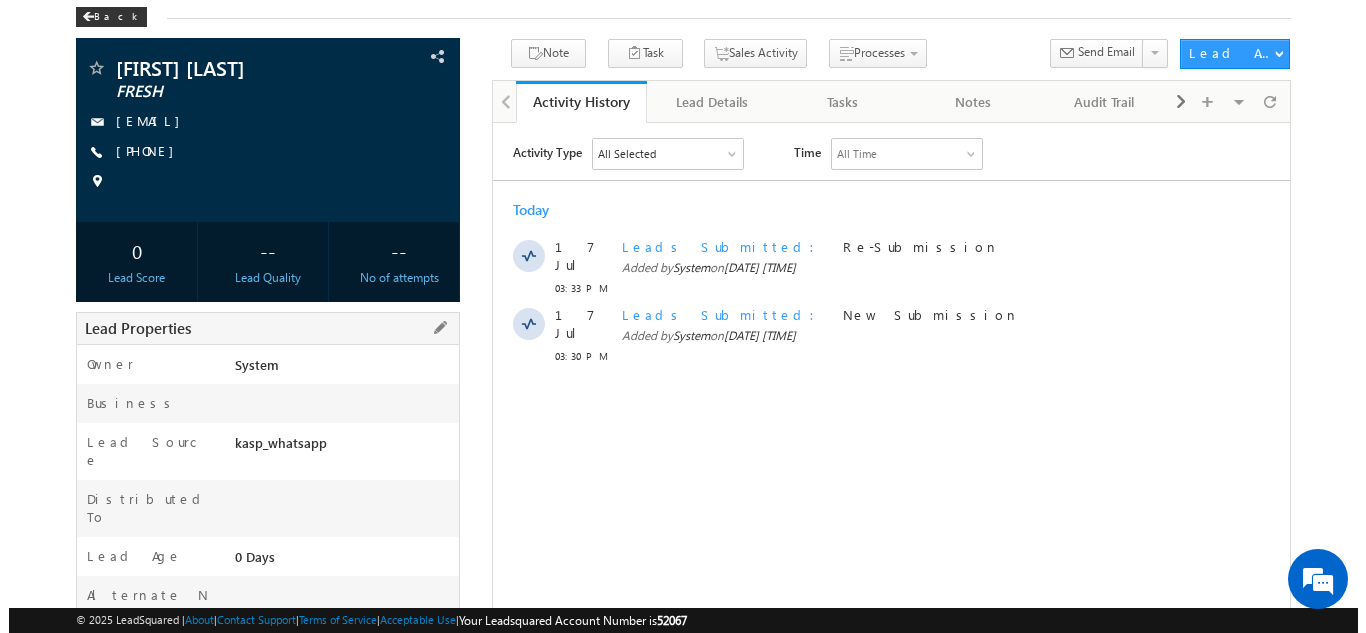 scroll, scrollTop: 0, scrollLeft: 0, axis: both 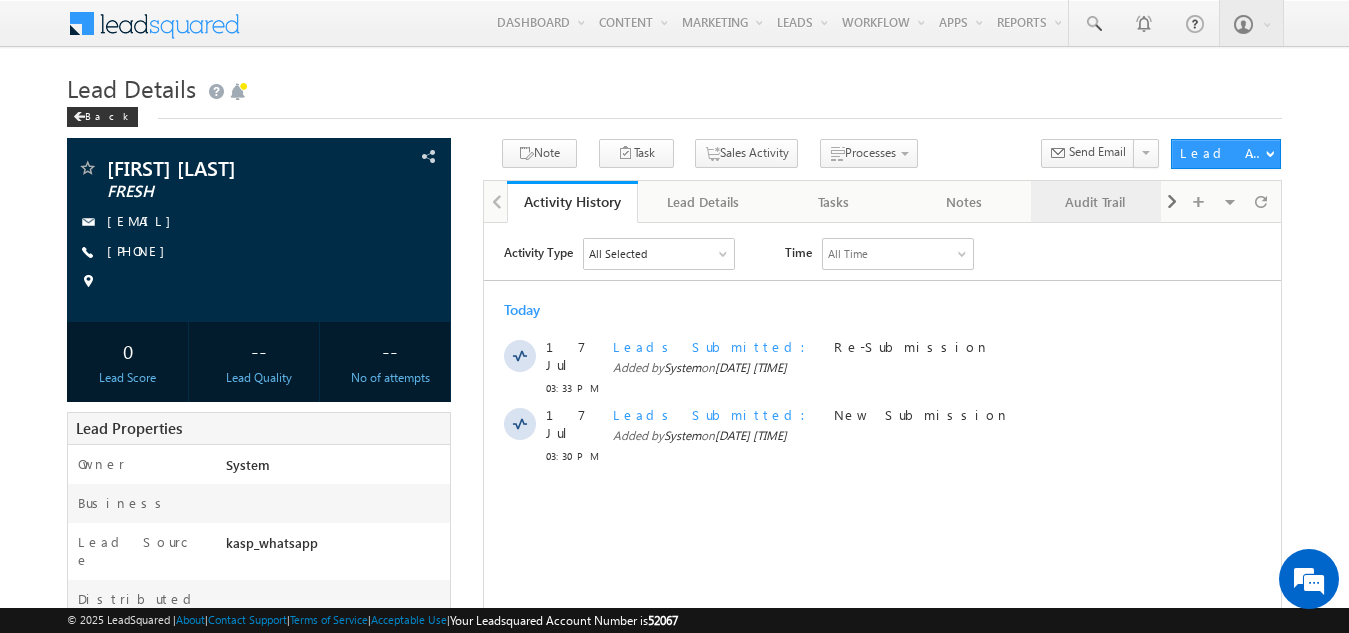 click on "Audit Trail" at bounding box center [1095, 202] 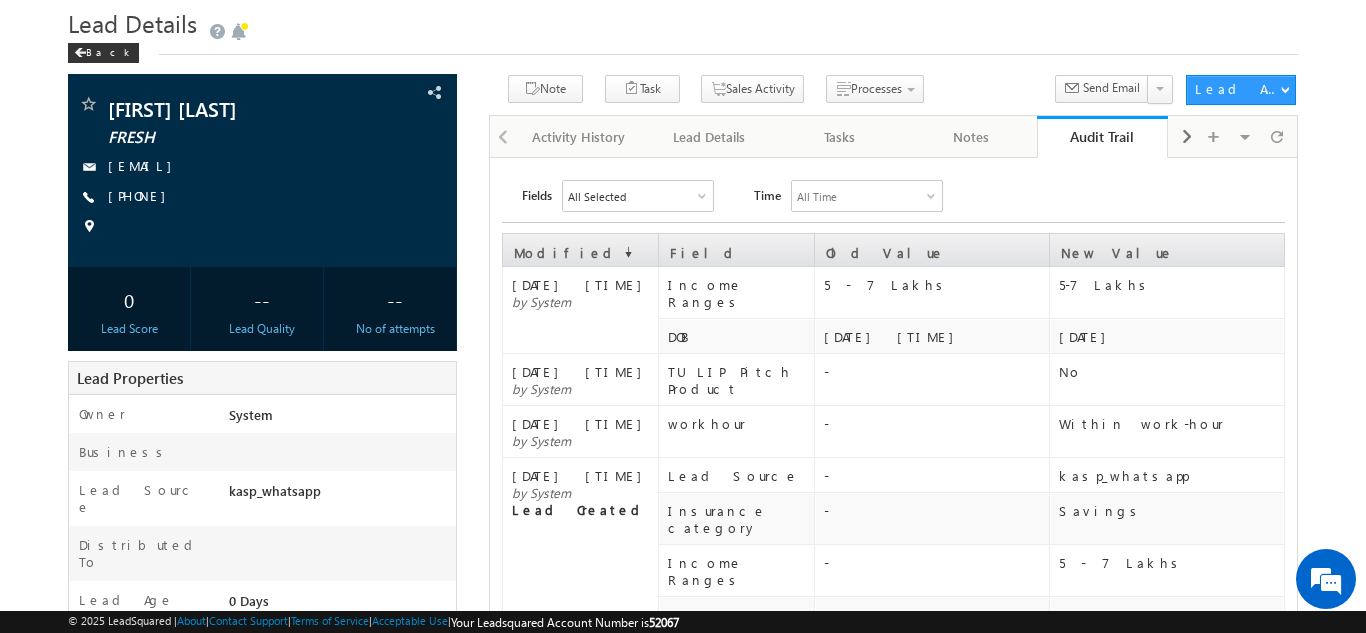 scroll, scrollTop: 100, scrollLeft: 0, axis: vertical 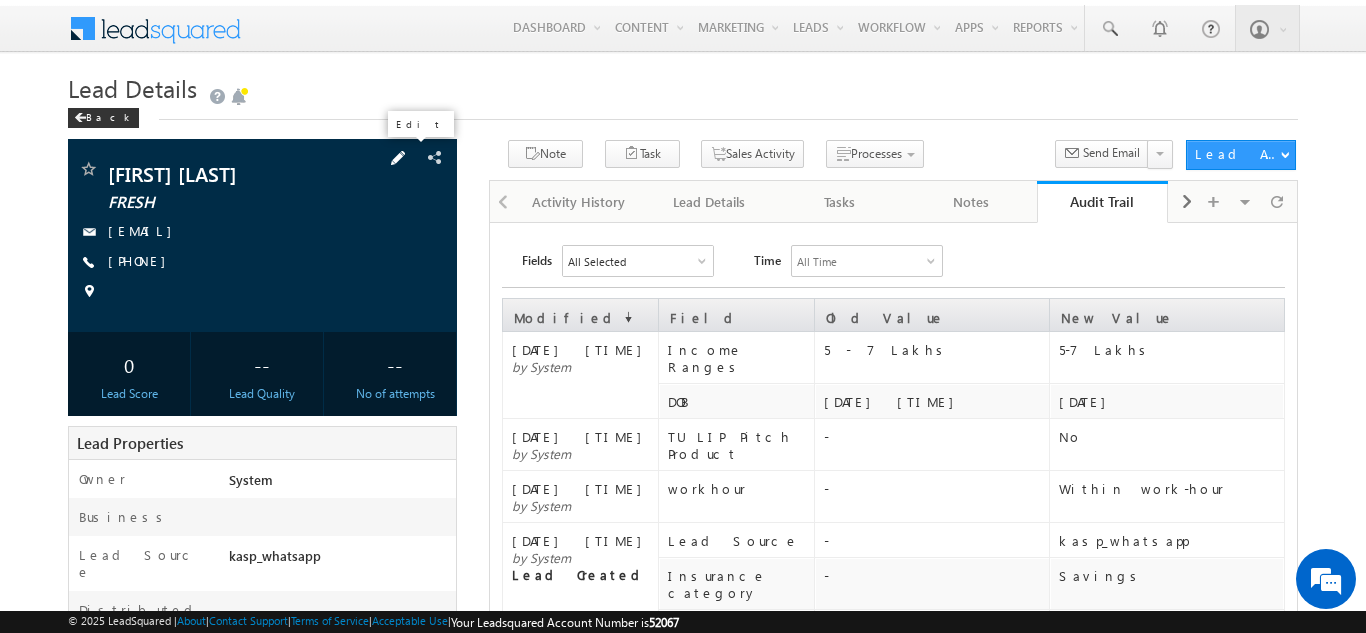 click at bounding box center (398, 158) 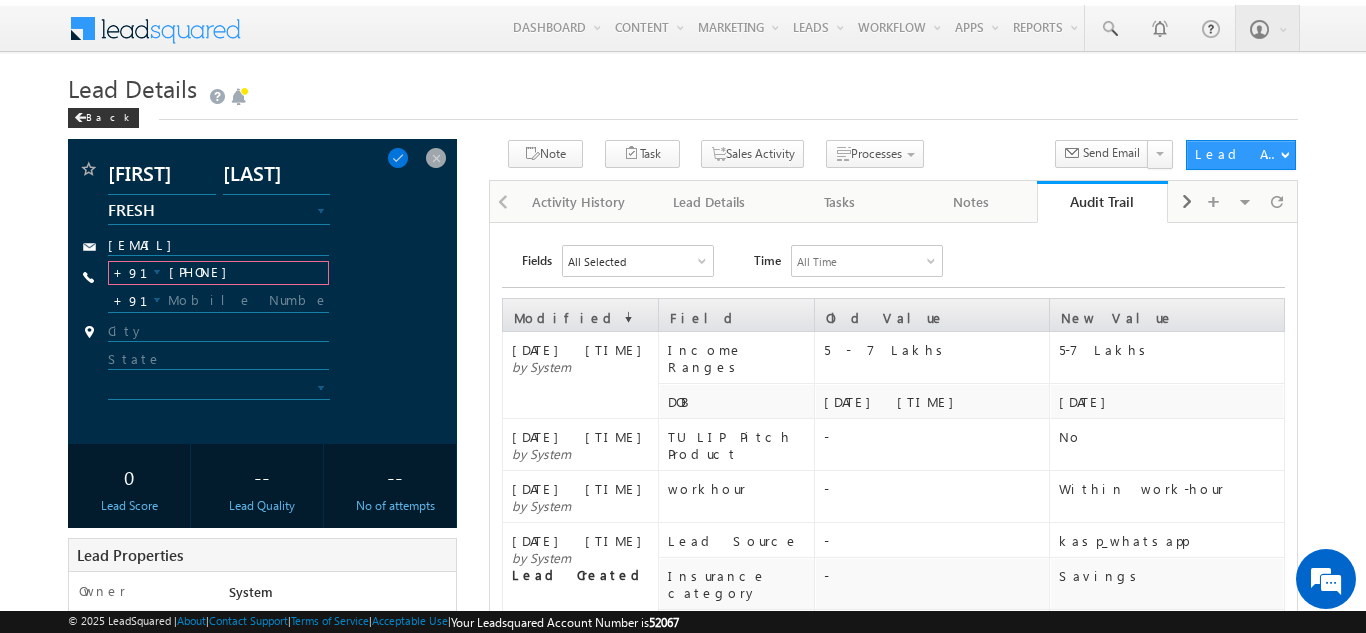 drag, startPoint x: 261, startPoint y: 276, endPoint x: 177, endPoint y: 275, distance: 84.00595 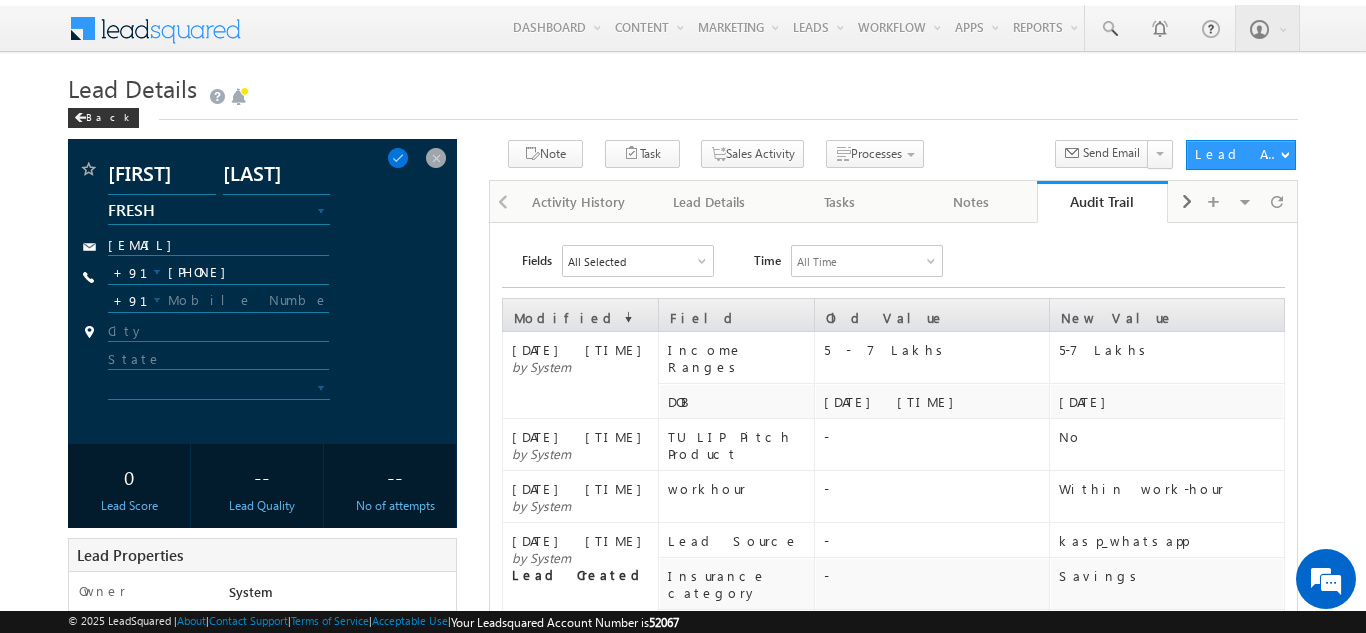 click on "Lead Details" at bounding box center [682, 89] 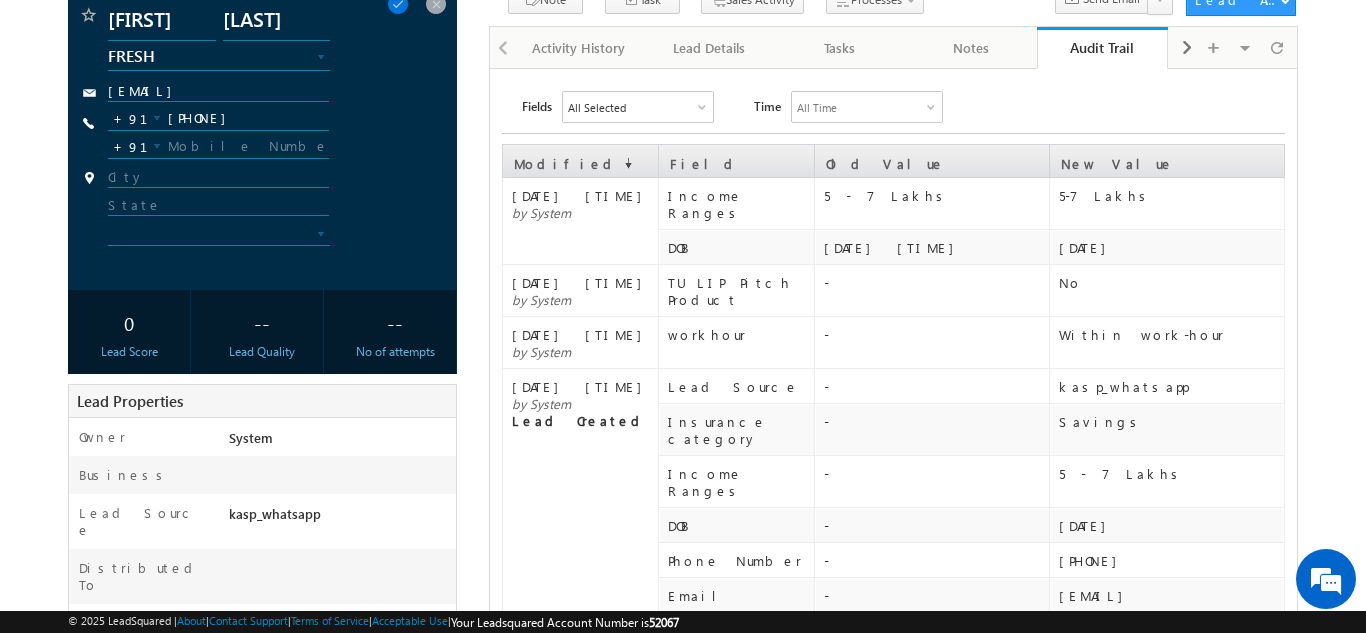scroll, scrollTop: 451, scrollLeft: 0, axis: vertical 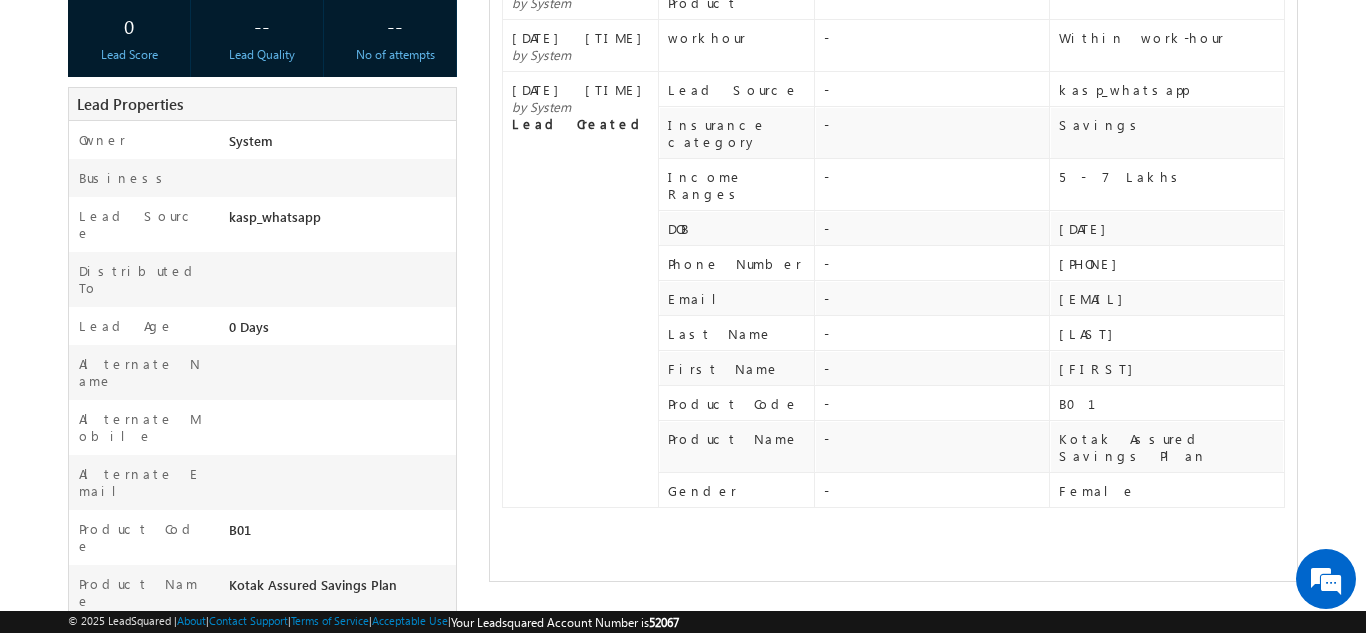 click on "Tanushree Maithani
FRESH
tanushree141329@gmail.com" at bounding box center [682, 201] 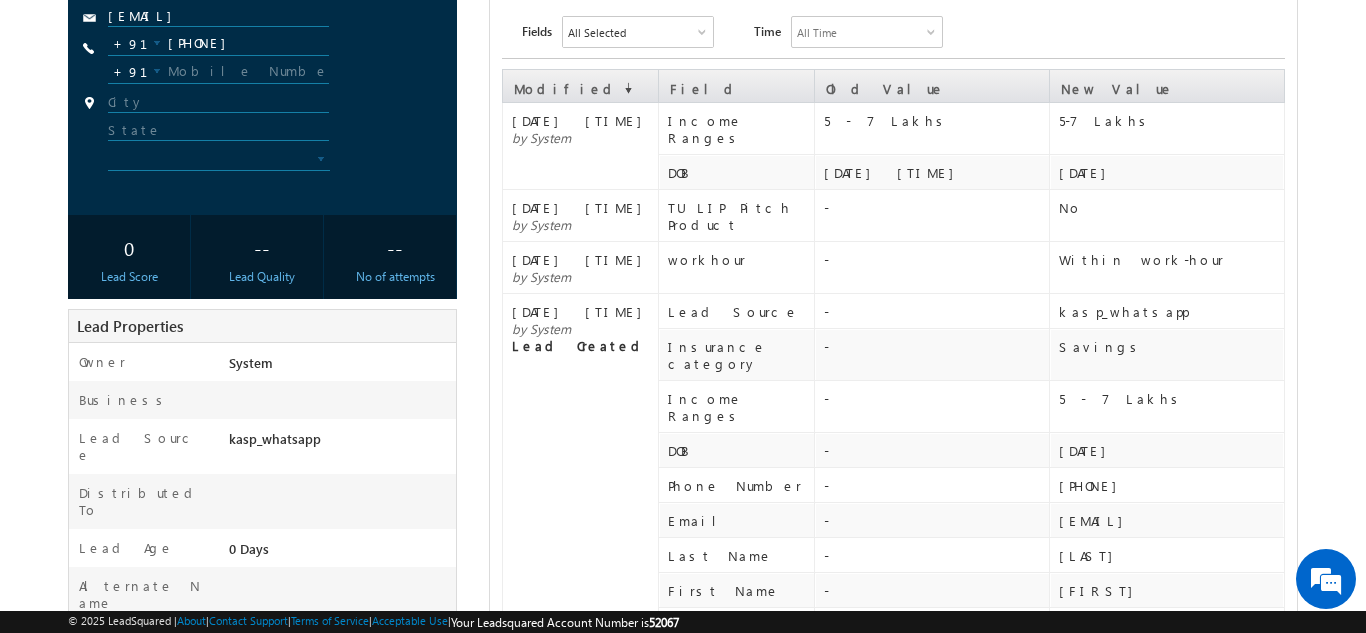 scroll, scrollTop: 51, scrollLeft: 0, axis: vertical 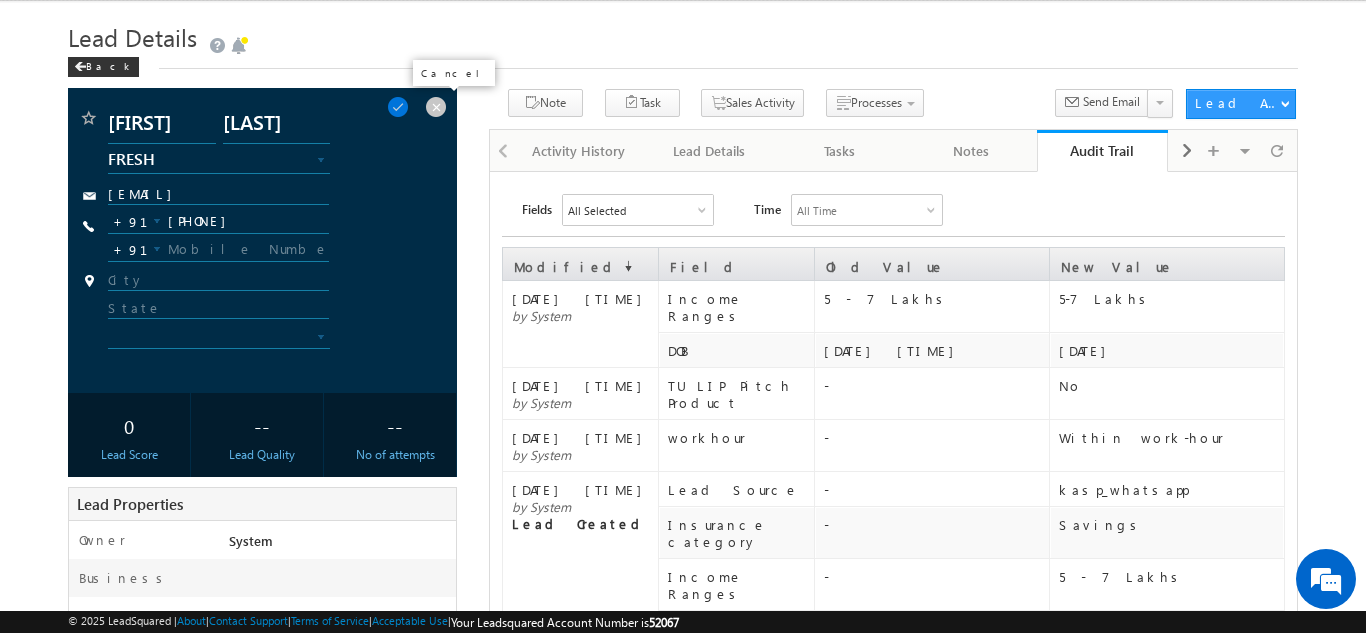 click at bounding box center (436, 107) 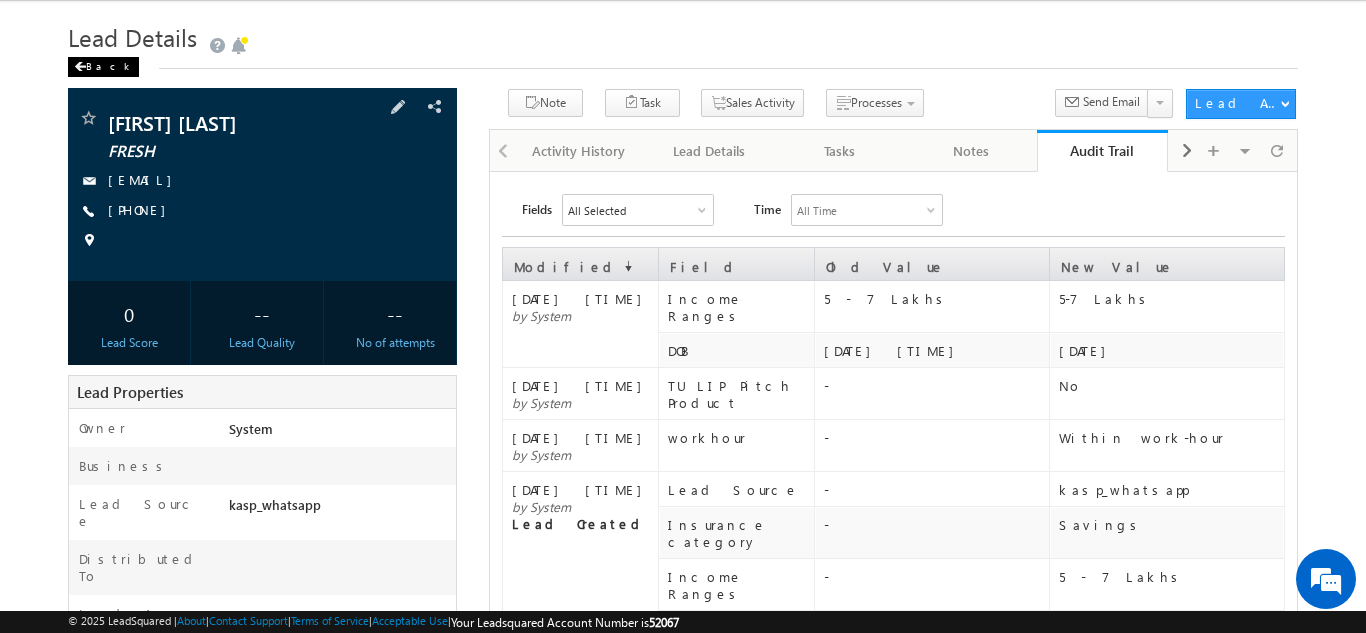 click on "Back" at bounding box center [103, 67] 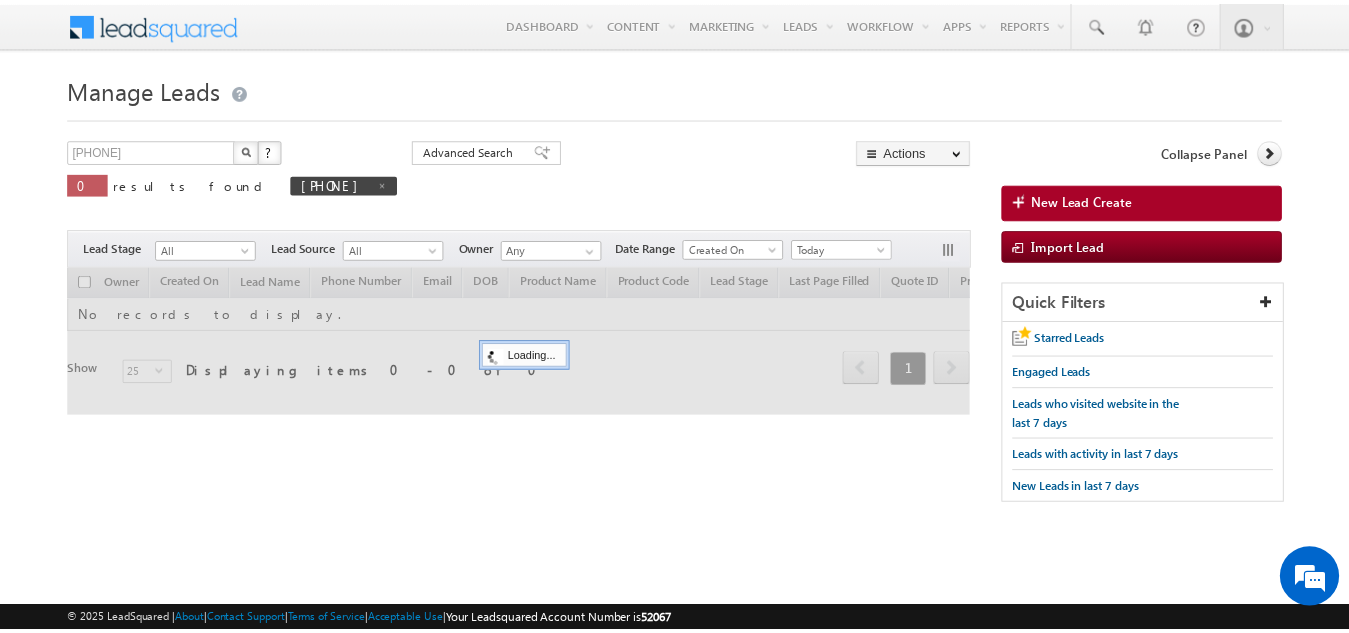 scroll, scrollTop: 0, scrollLeft: 0, axis: both 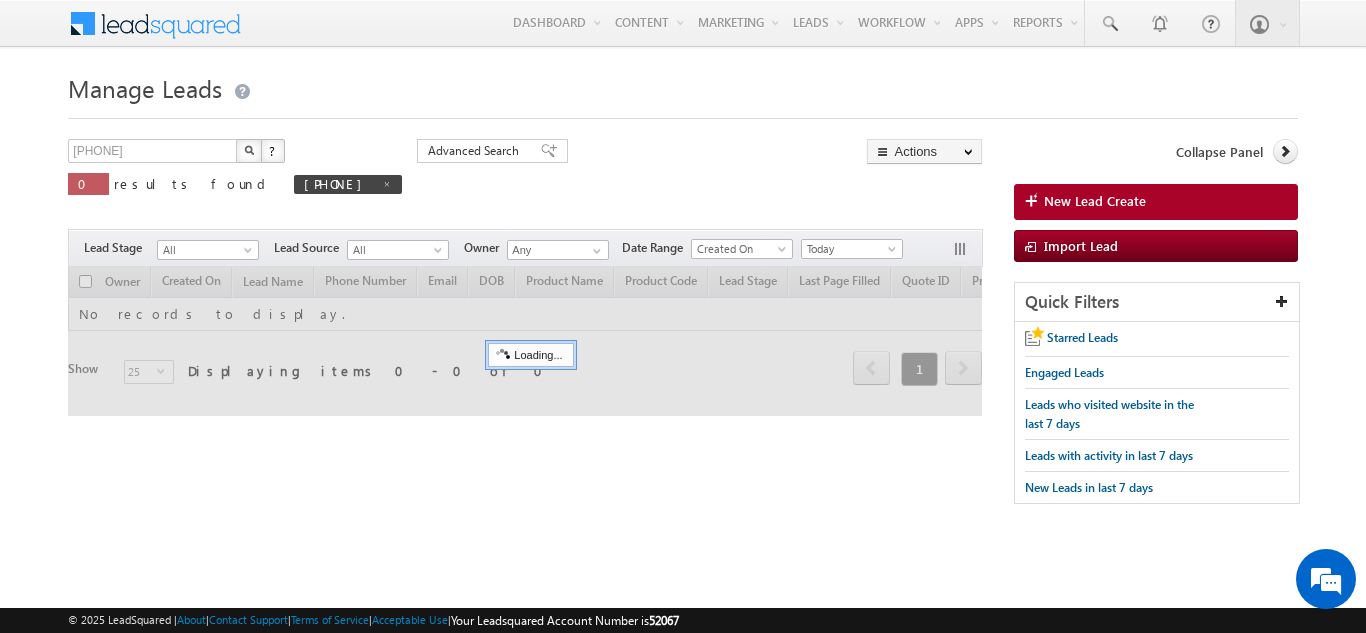 click at bounding box center (249, 150) 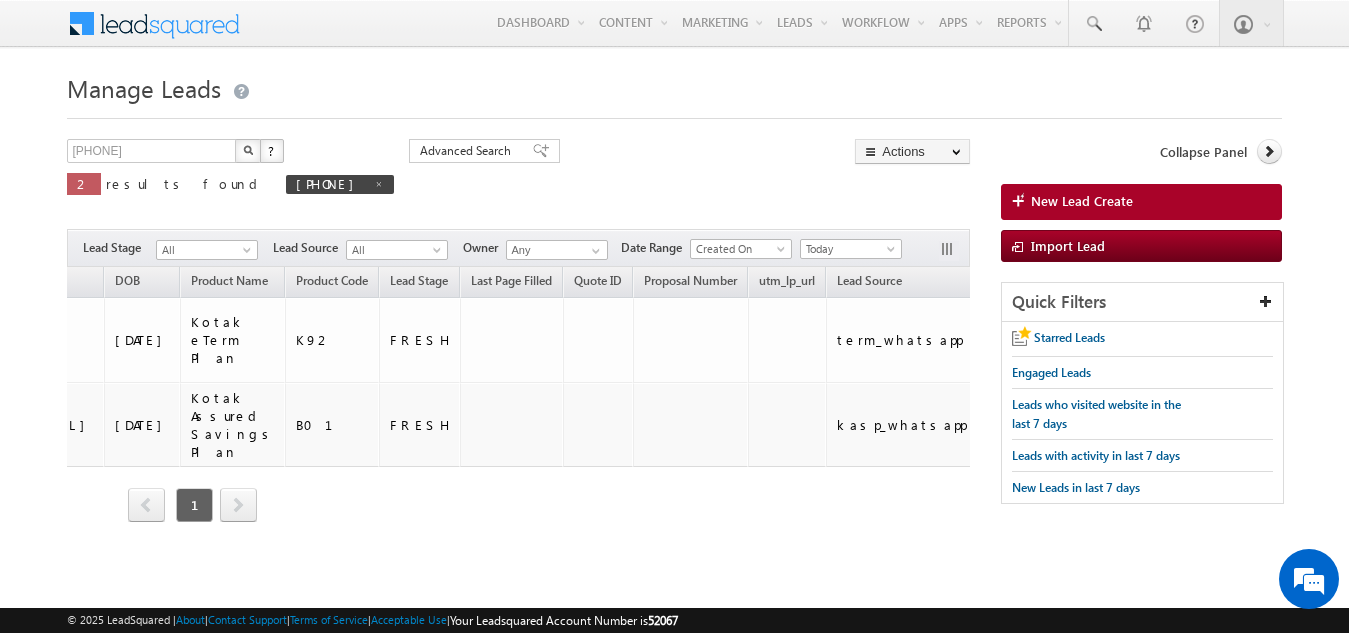 scroll, scrollTop: 0, scrollLeft: 714, axis: horizontal 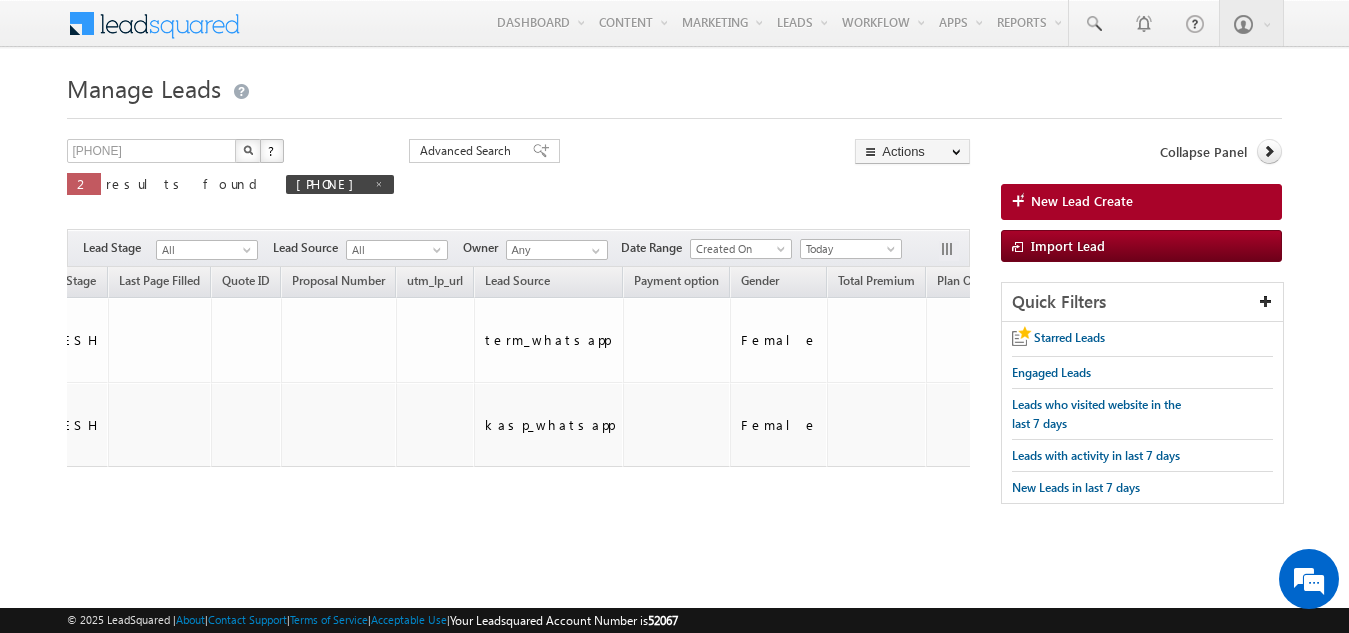 type 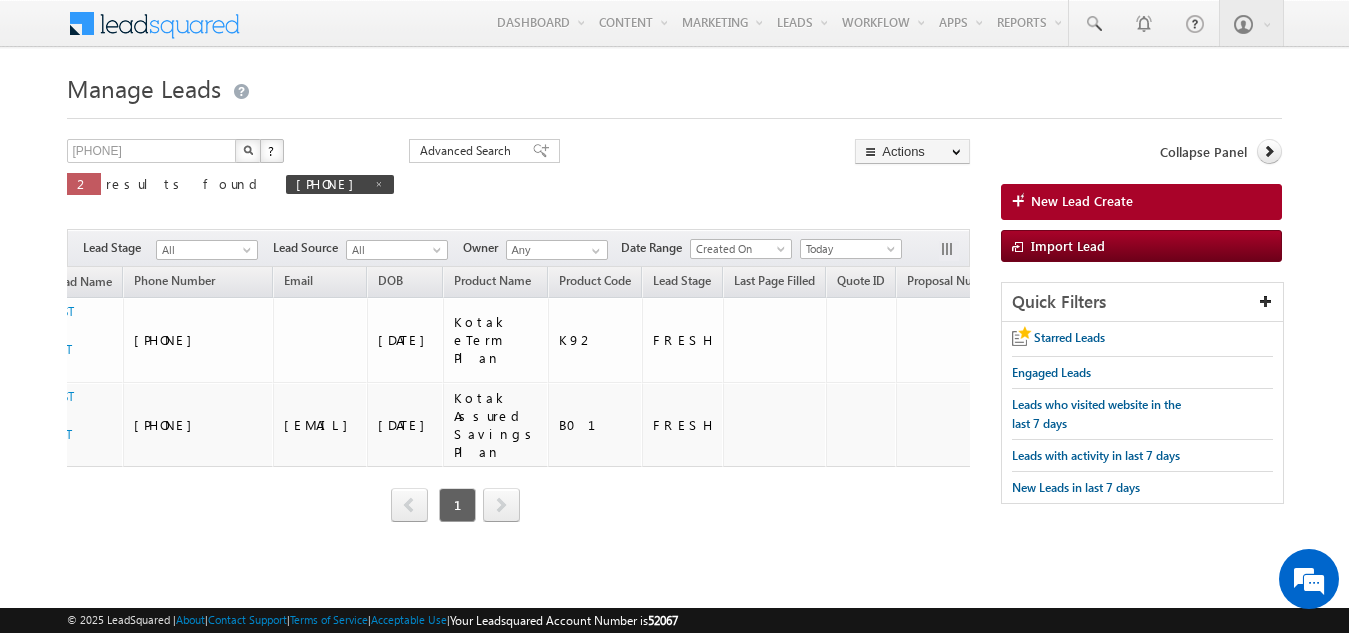 scroll, scrollTop: 0, scrollLeft: 0, axis: both 